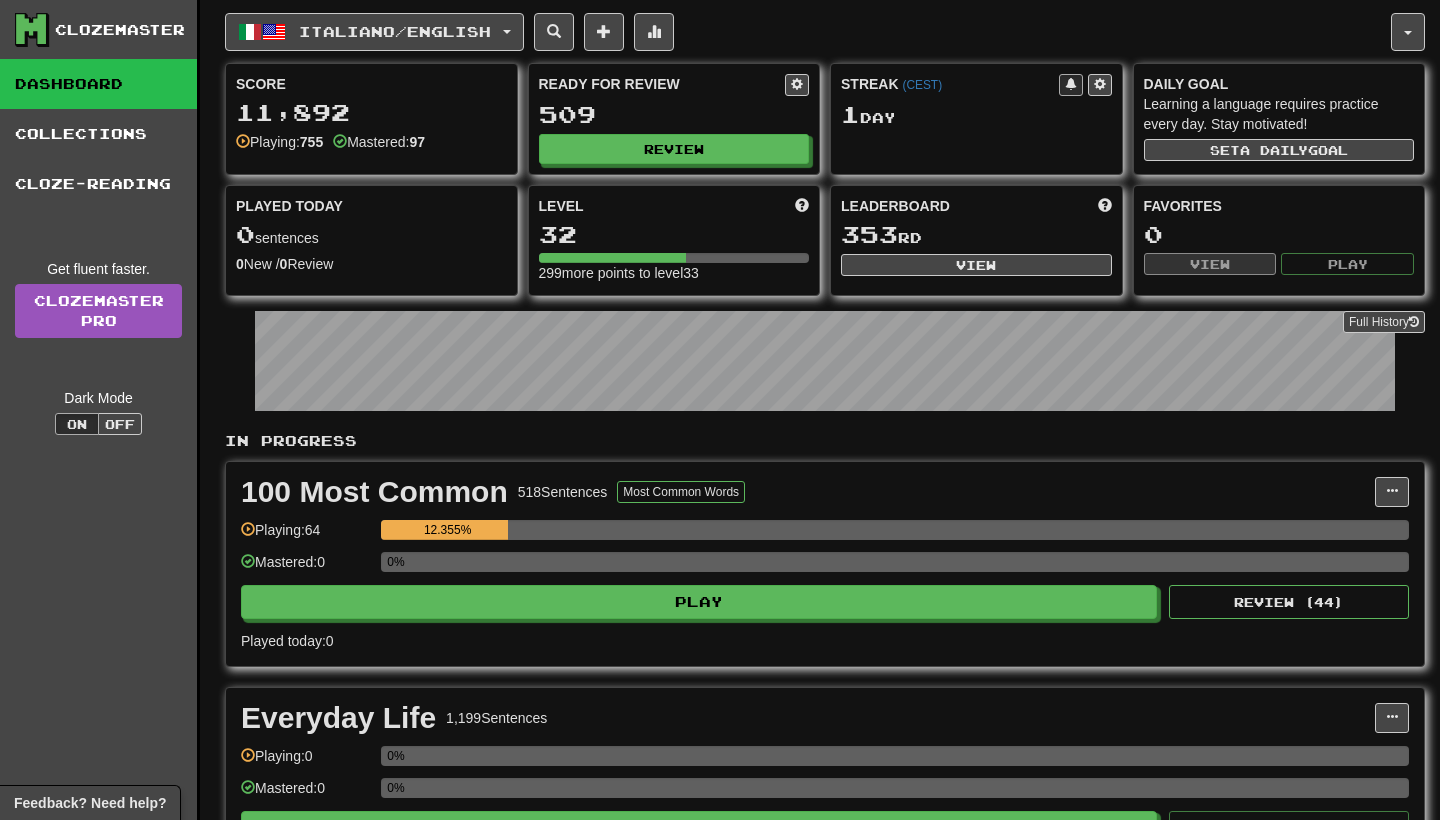 scroll, scrollTop: 0, scrollLeft: 0, axis: both 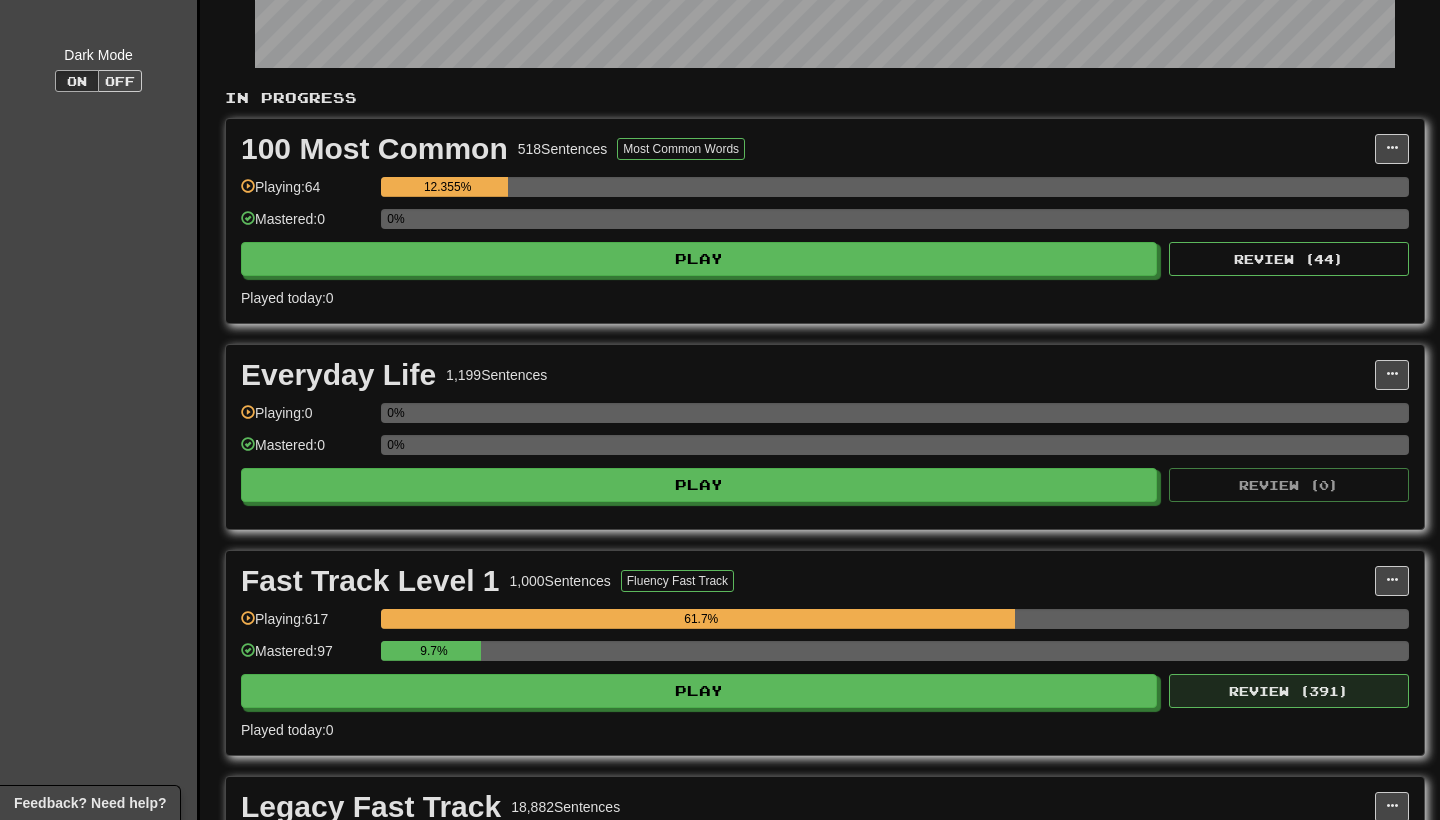 click on "Review ( 391 )" at bounding box center (1289, 691) 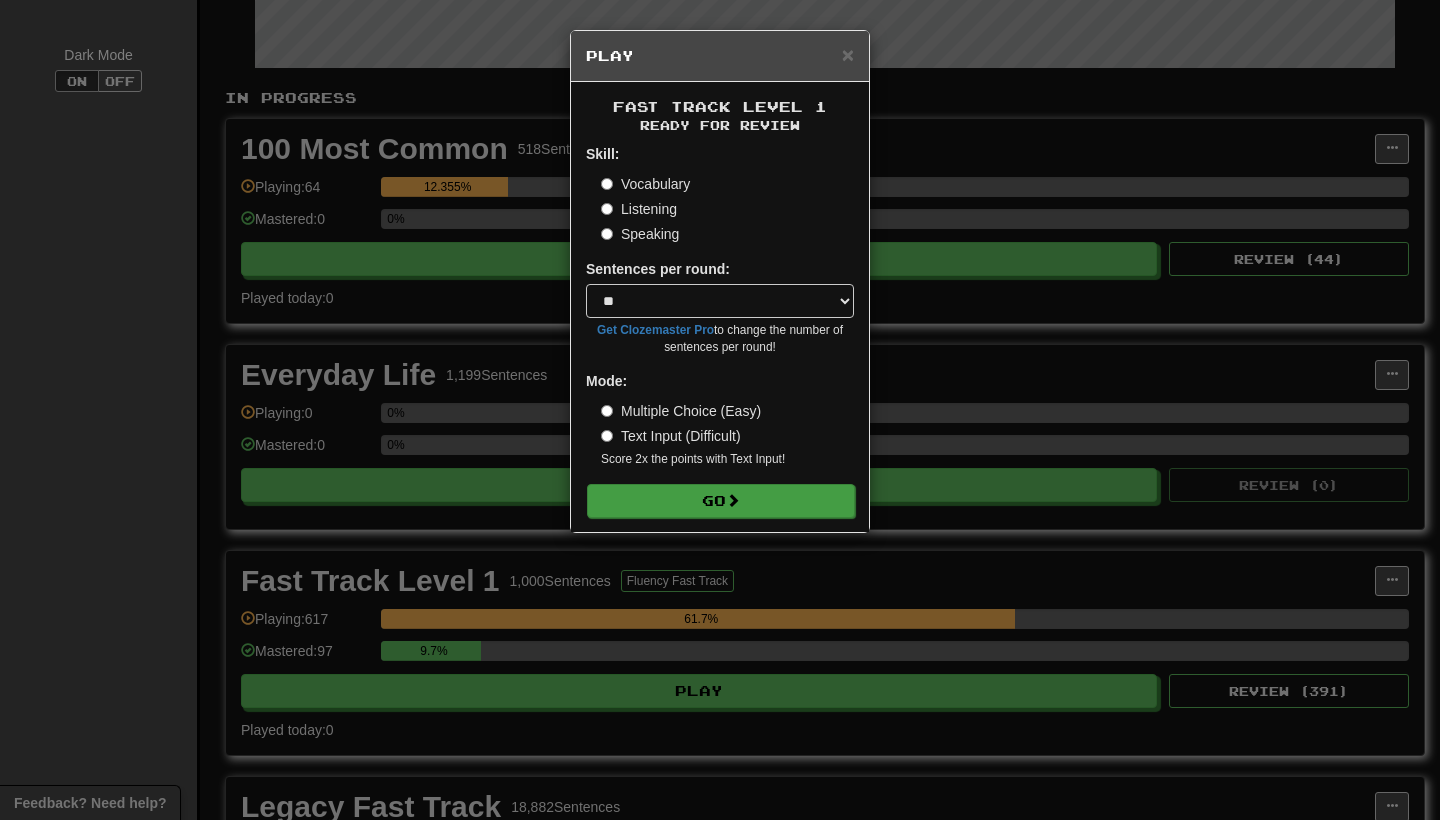 click on "Go" at bounding box center [721, 501] 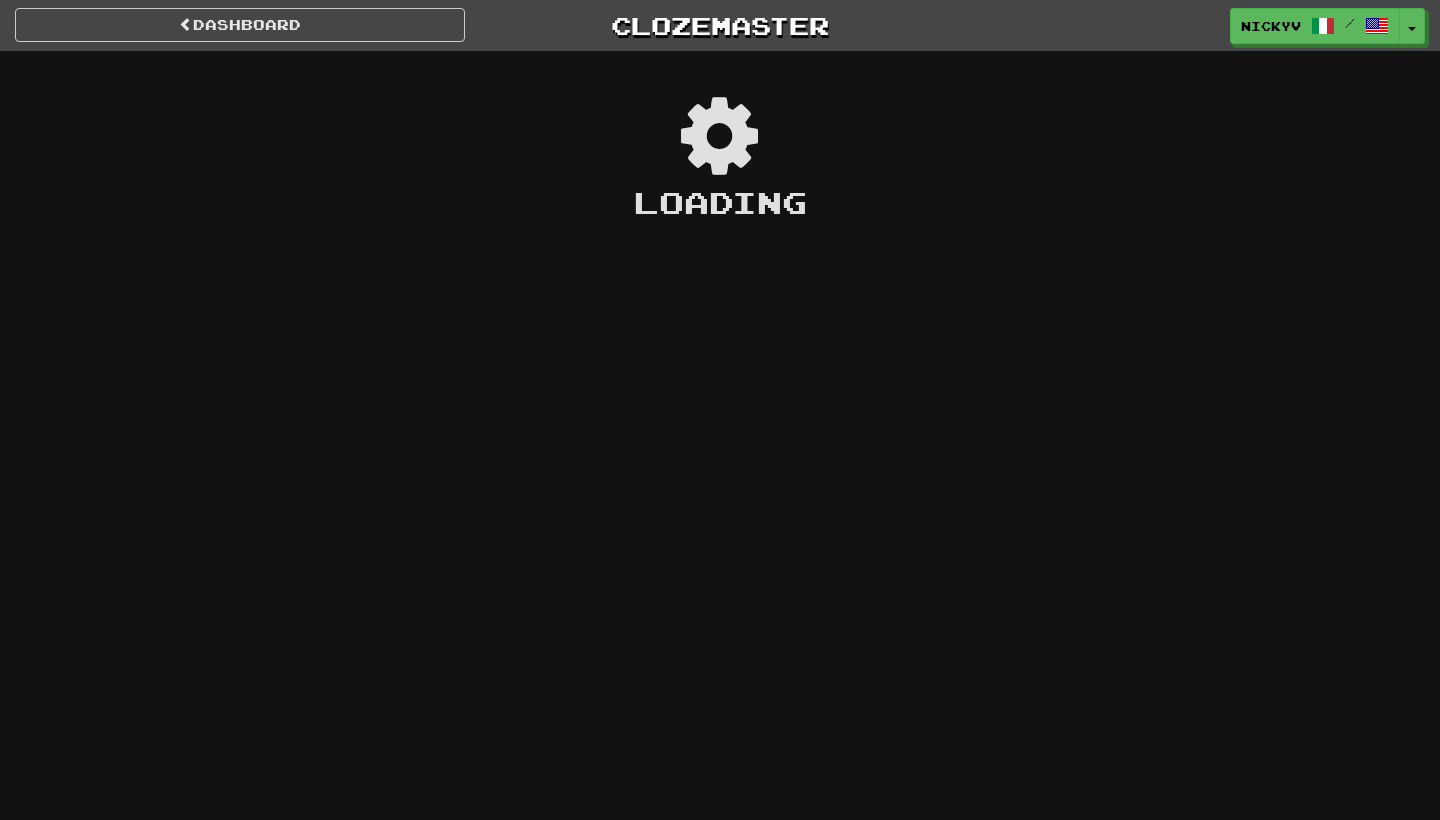 scroll, scrollTop: 0, scrollLeft: 0, axis: both 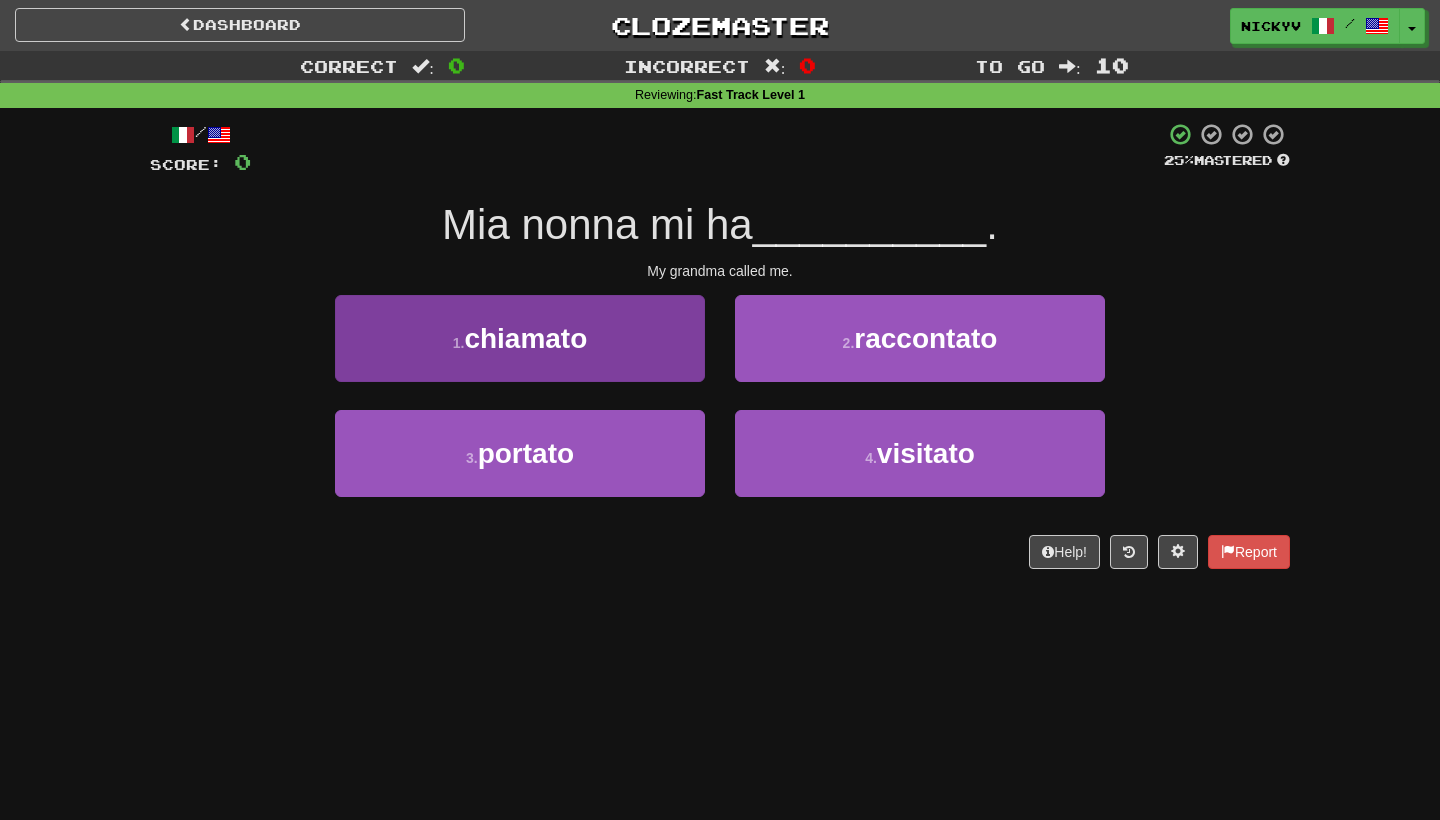 click on "1 .  chiamato" at bounding box center [520, 338] 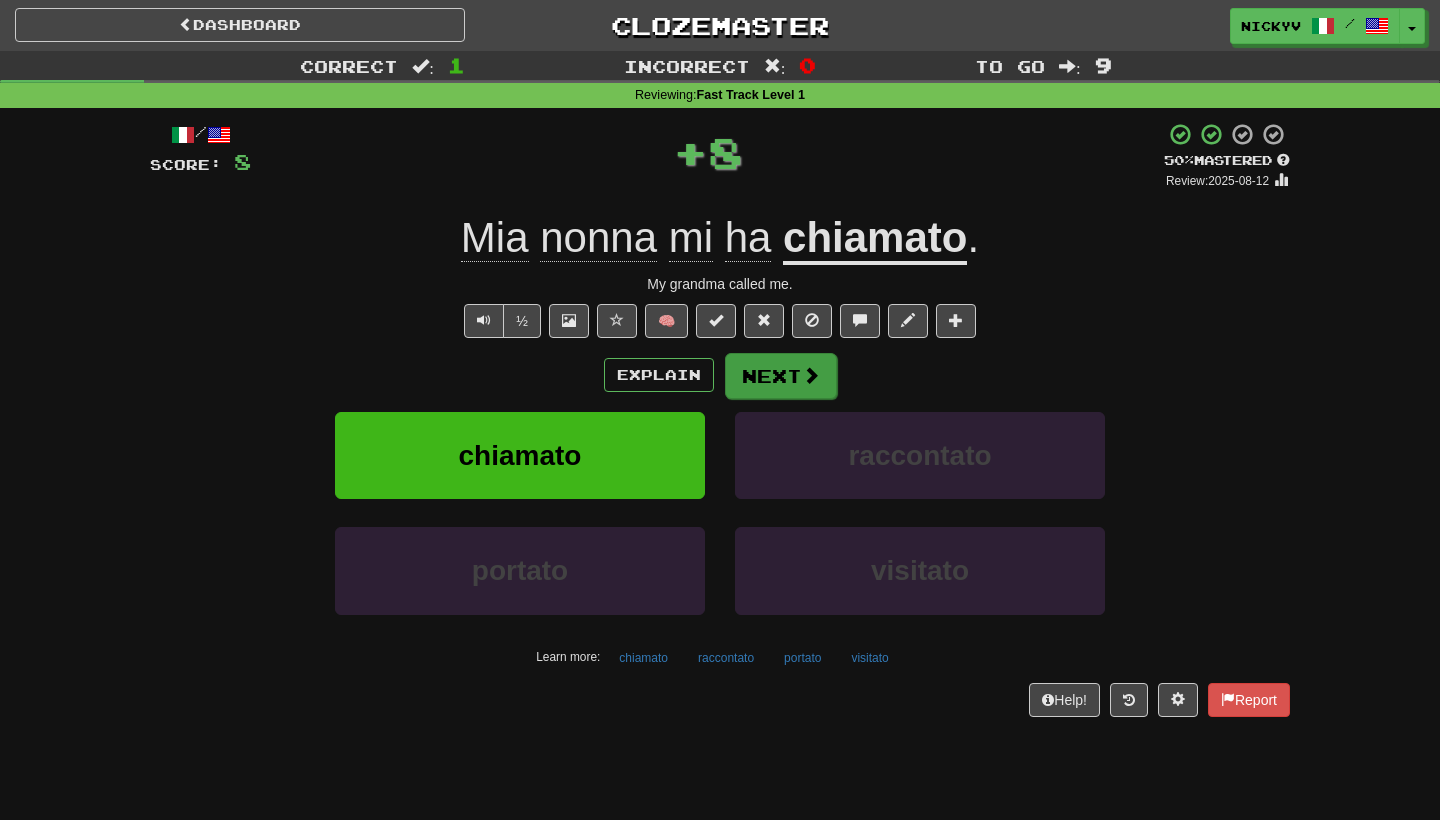 click on "Next" at bounding box center (781, 376) 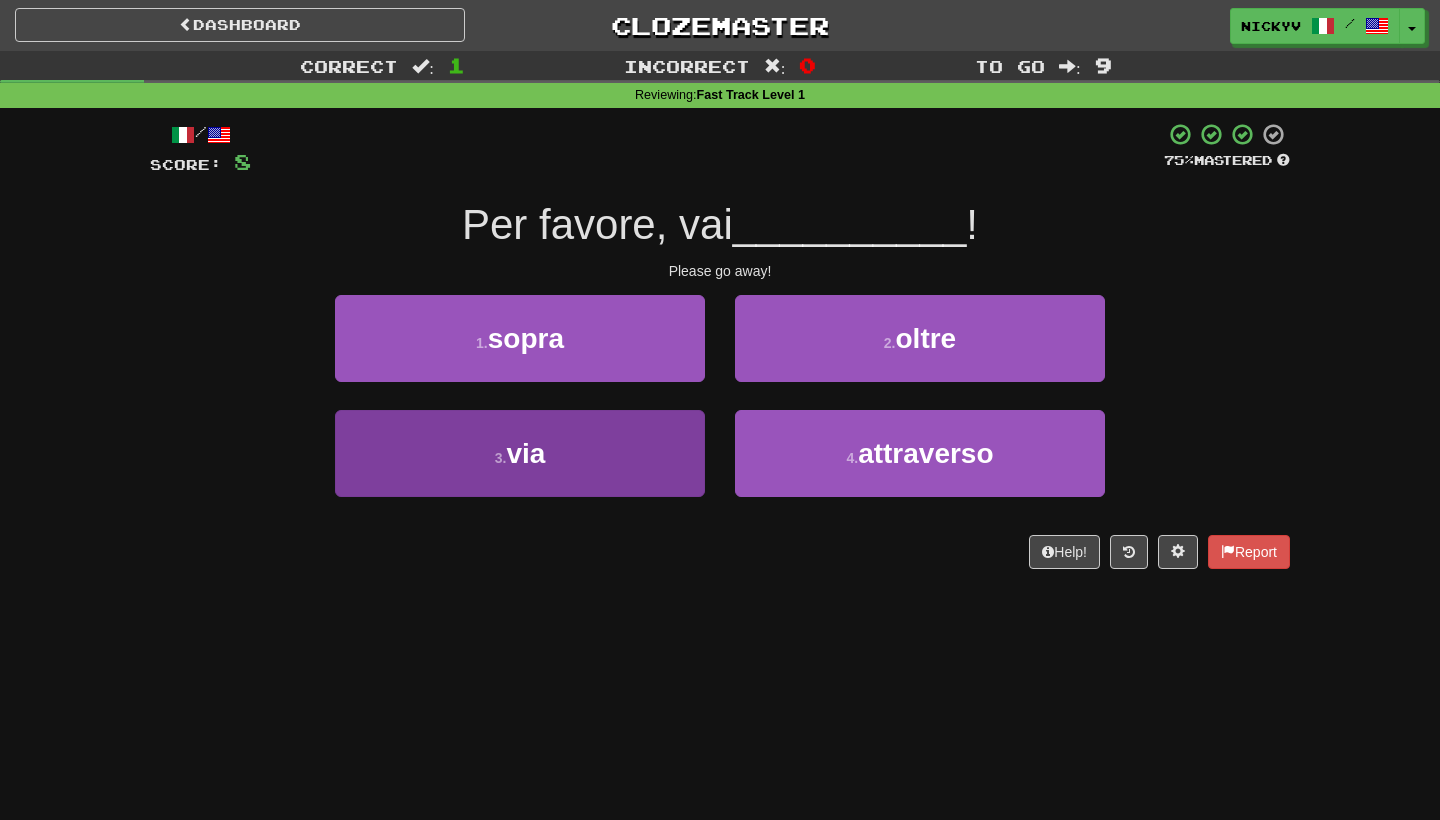 click on "3 .  via" at bounding box center (520, 453) 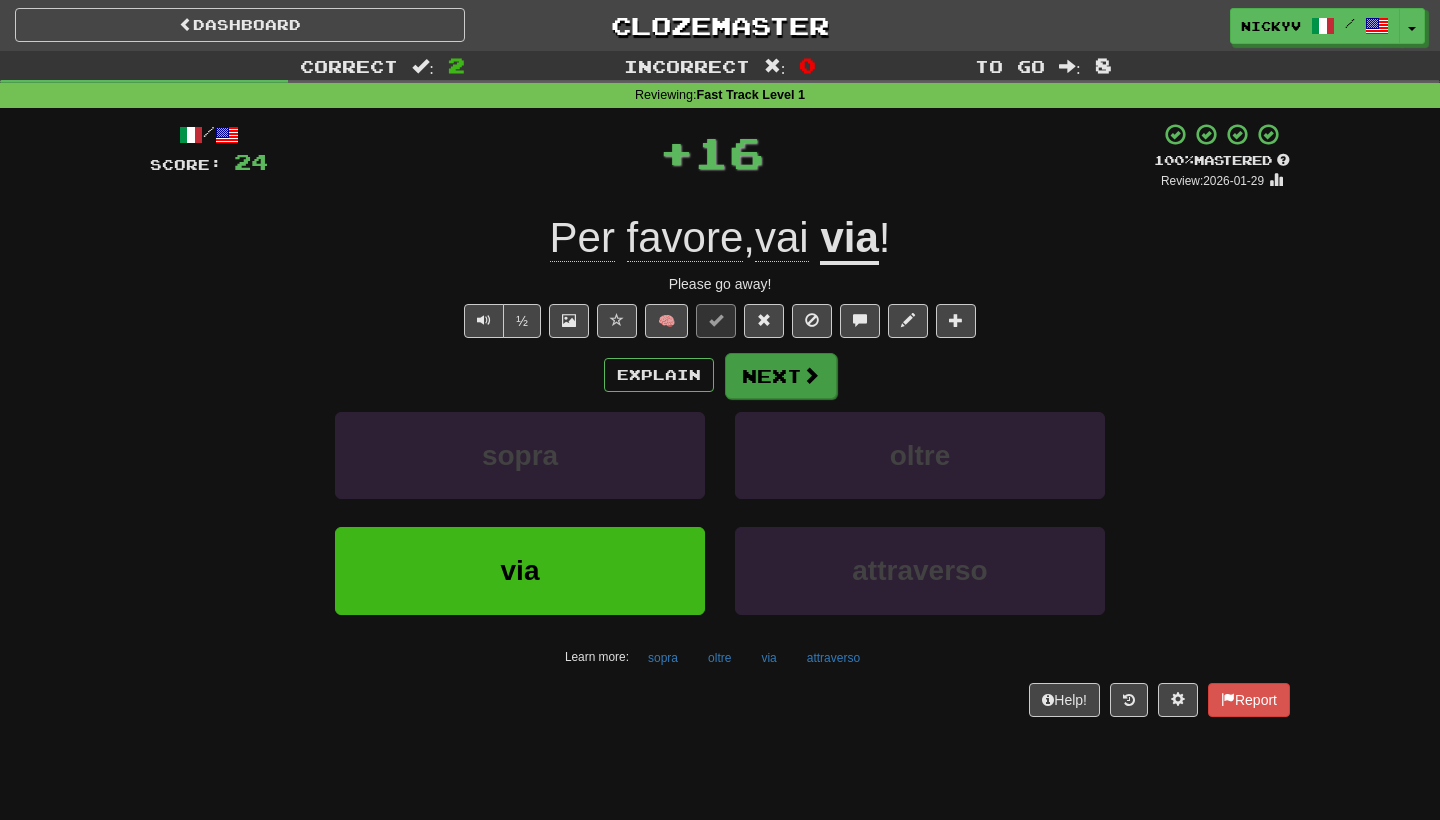 click on "Next" at bounding box center (781, 376) 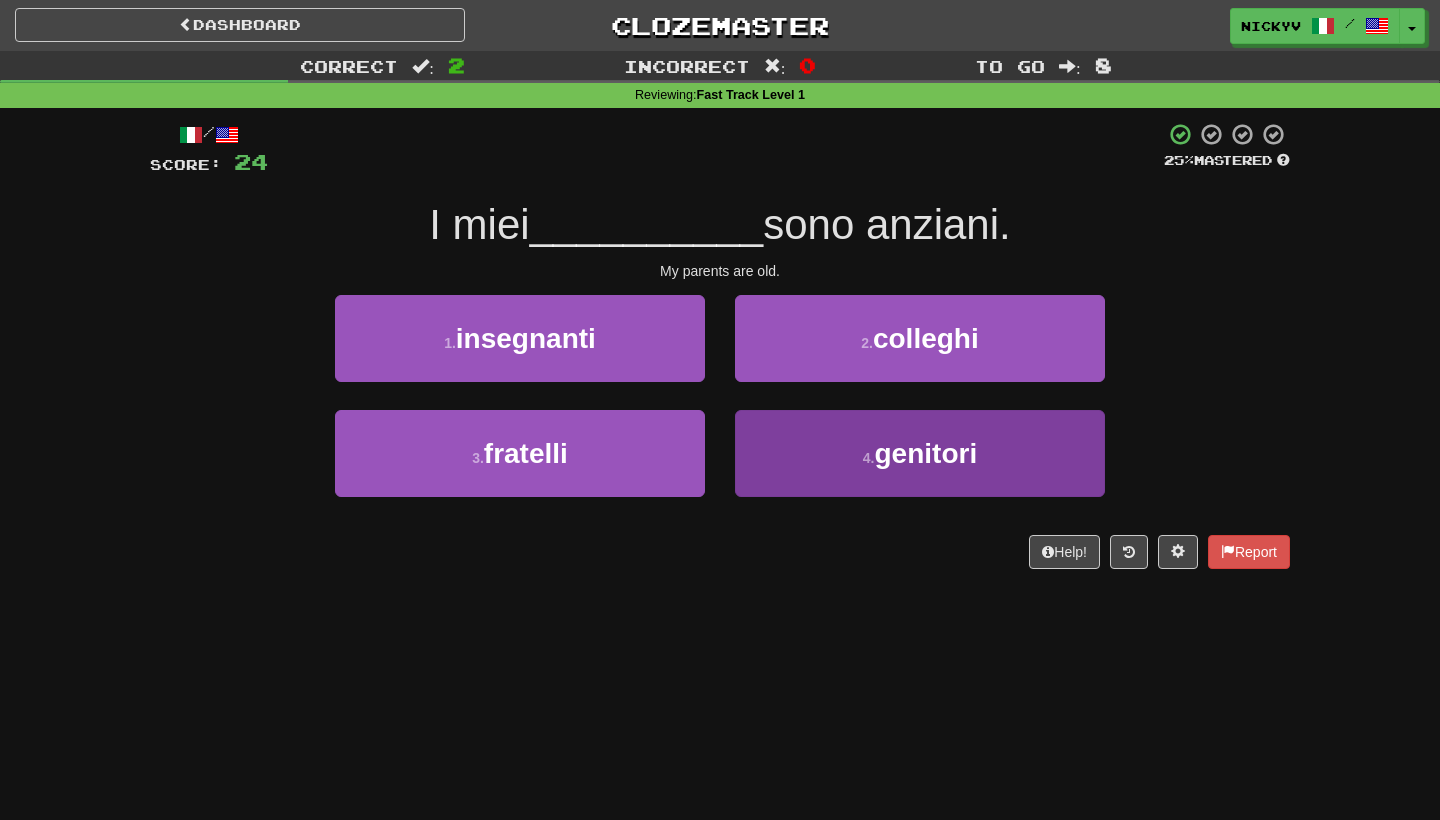 click on "4 .  genitori" at bounding box center [920, 453] 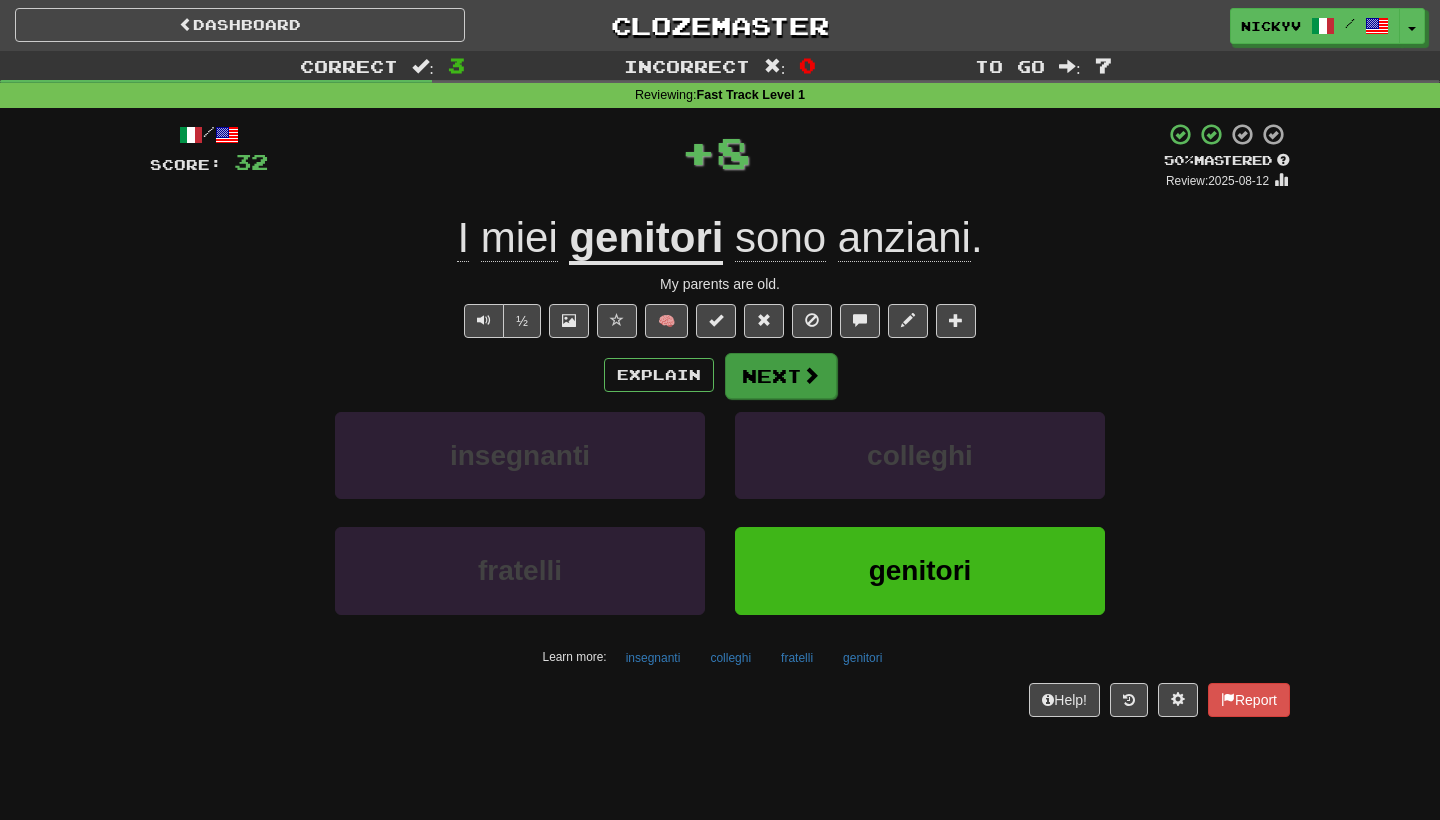 click on "Next" at bounding box center [781, 376] 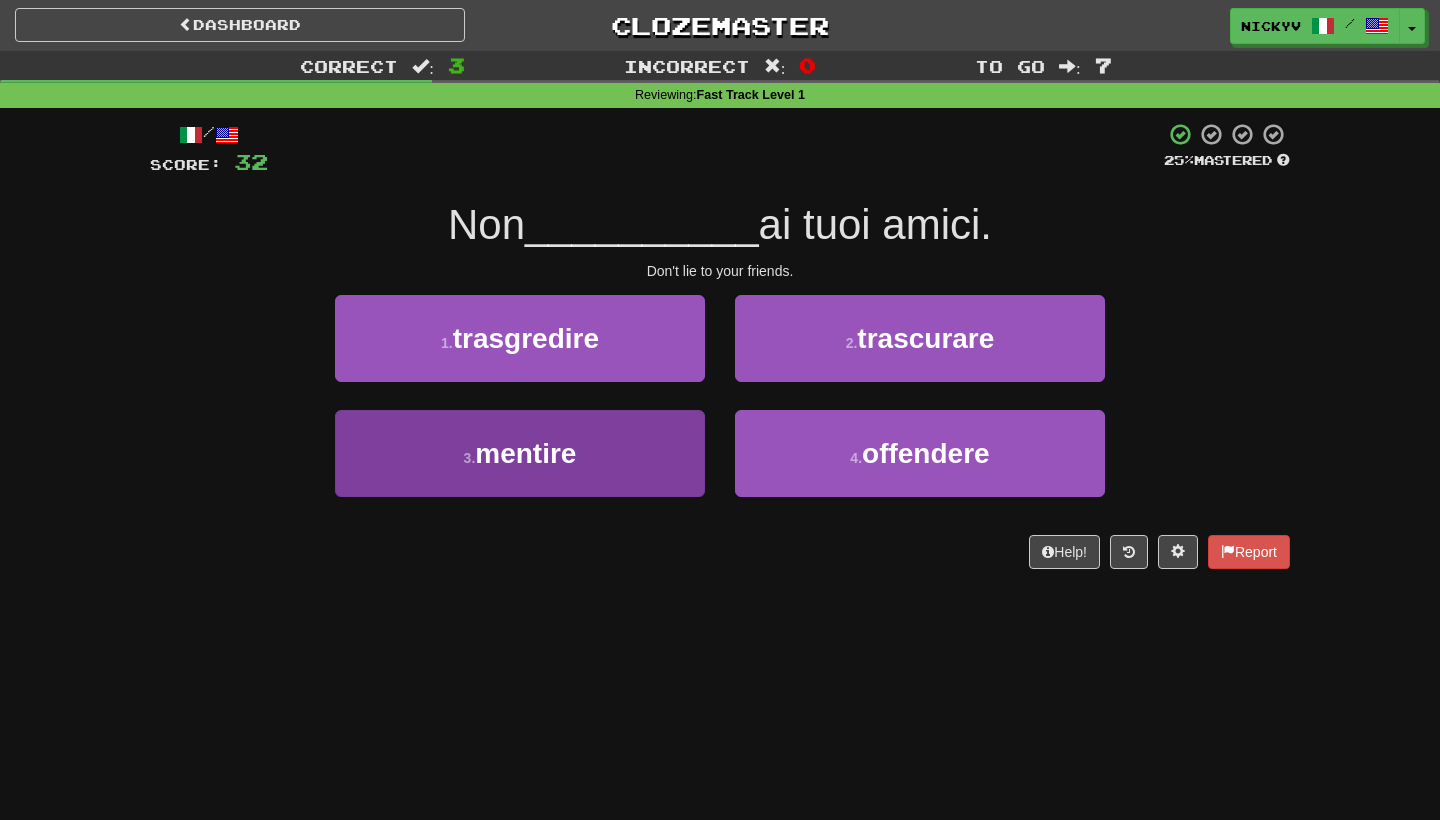 click on "3 .  mentire" at bounding box center [520, 453] 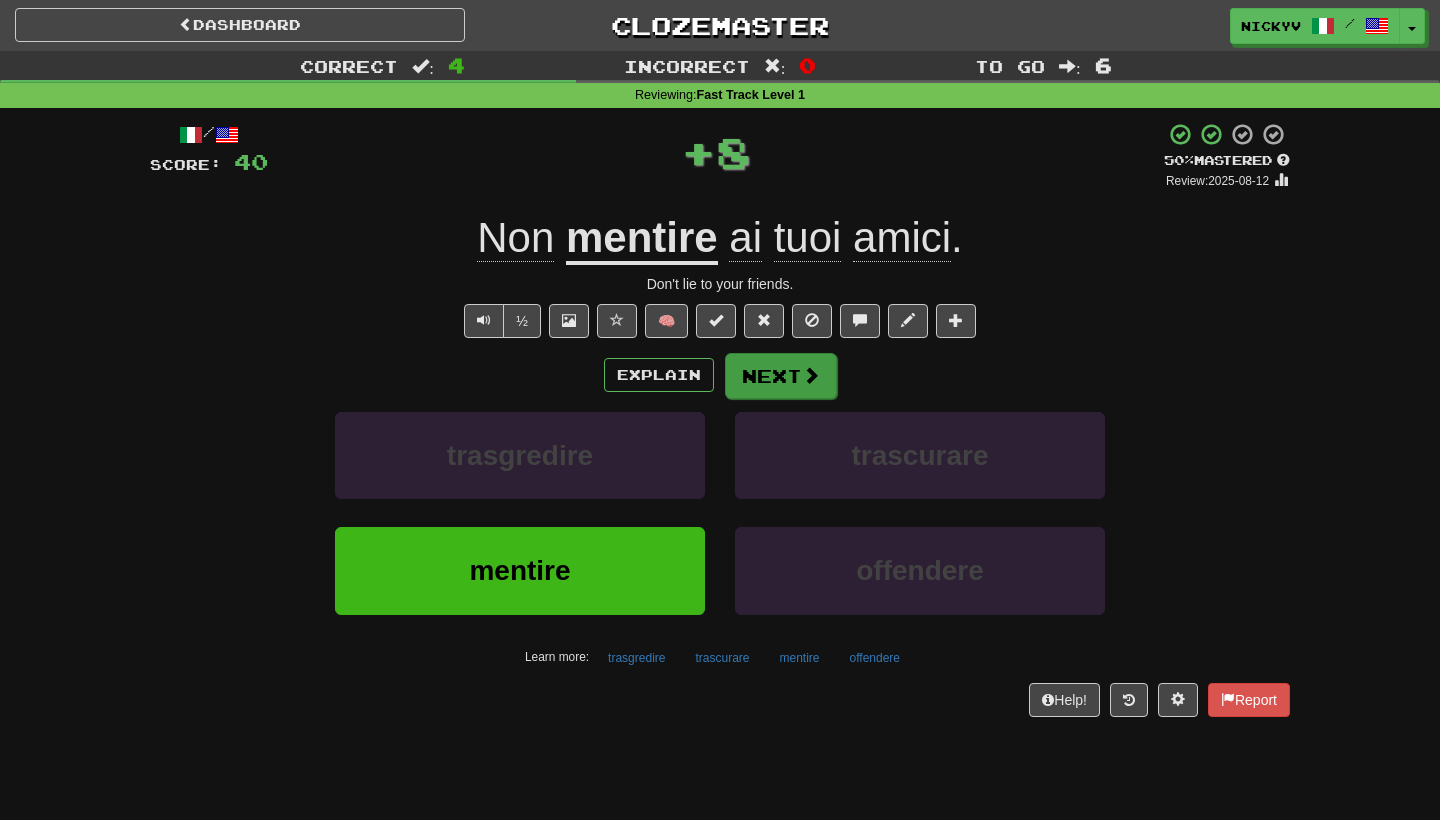 click on "Next" at bounding box center [781, 376] 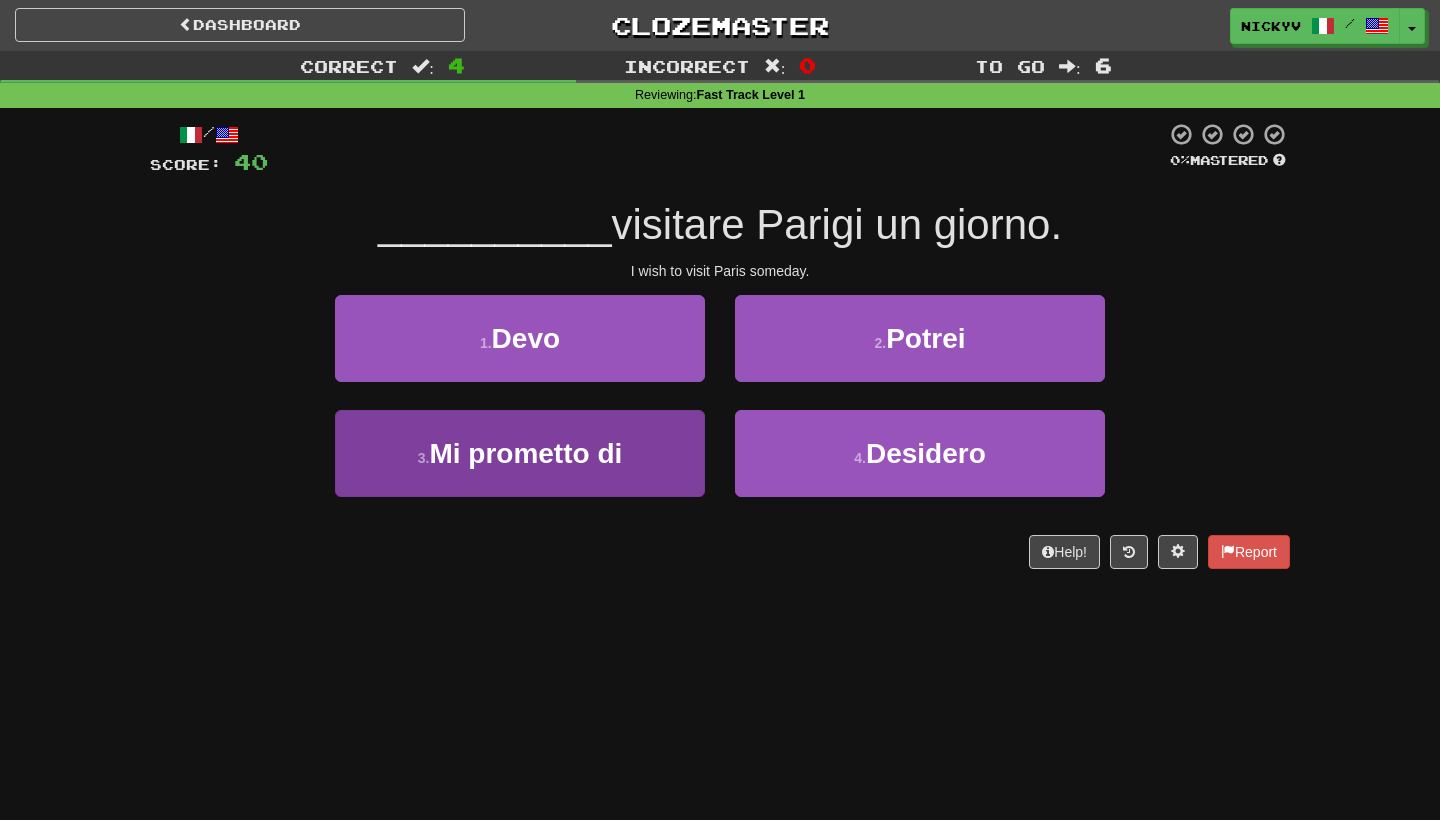 click on "Mi prometto di" at bounding box center (525, 453) 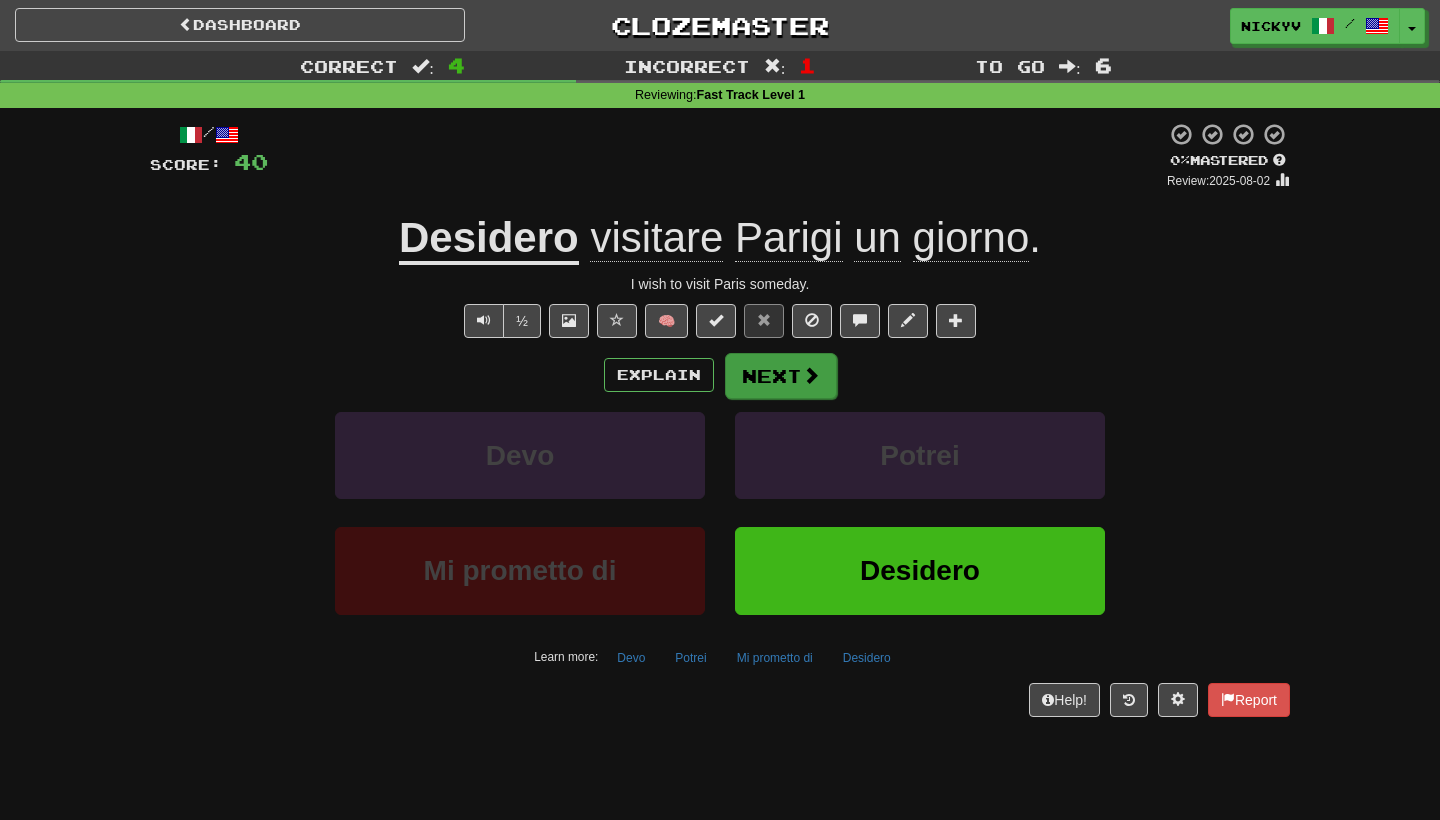 click on "Next" at bounding box center [781, 376] 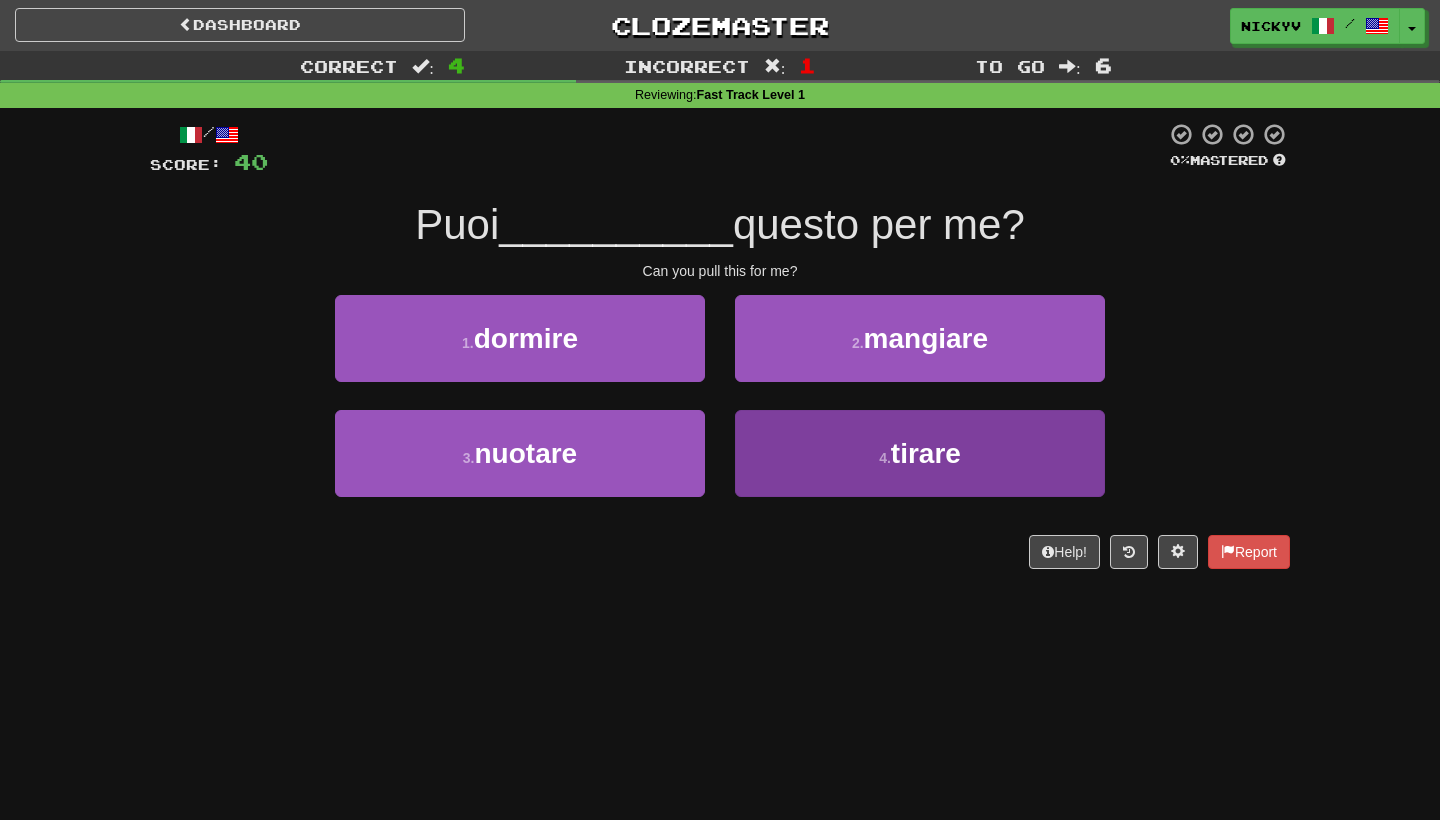 click on "4 .  tirare" at bounding box center [920, 453] 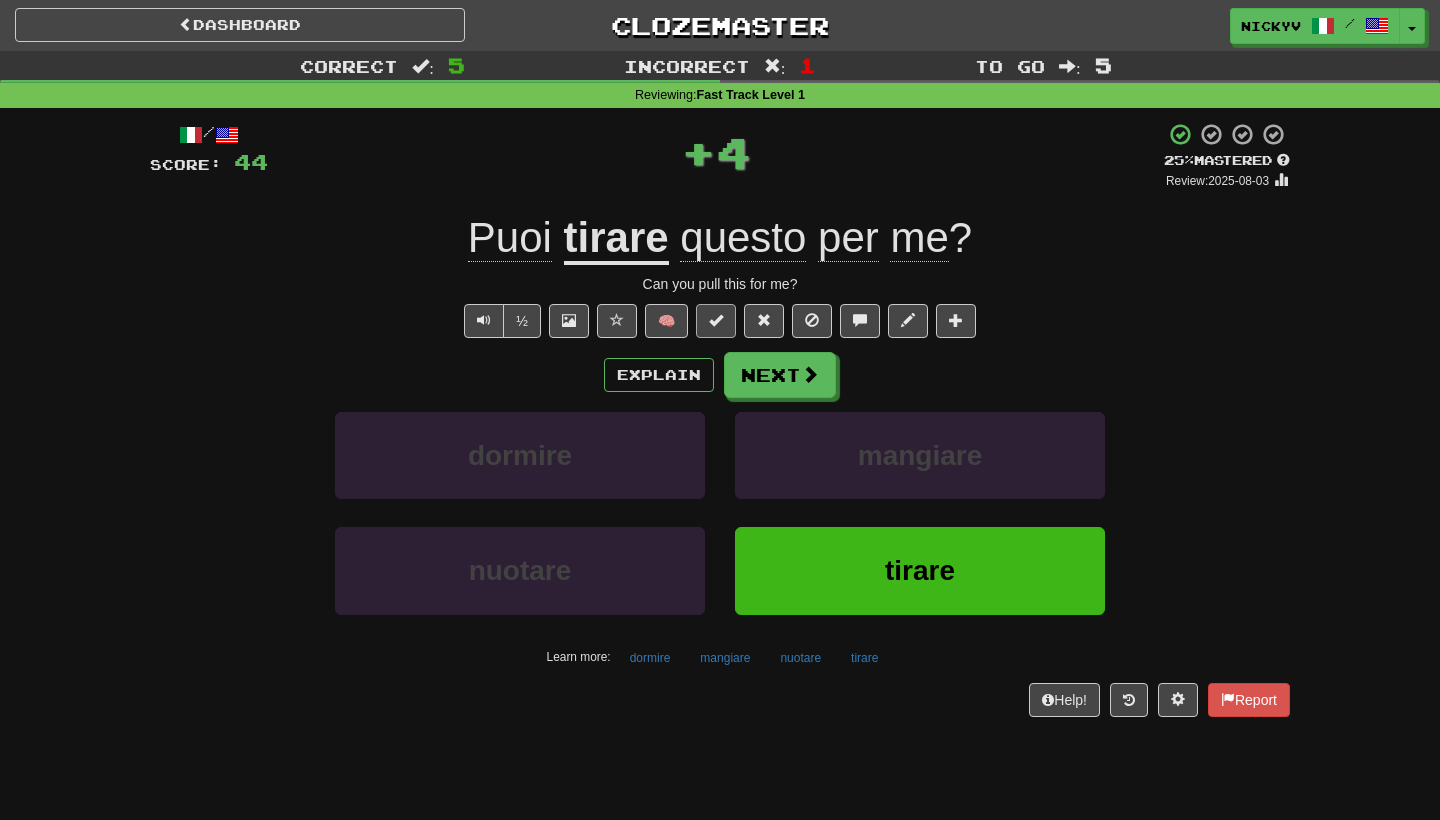 click at bounding box center (716, 321) 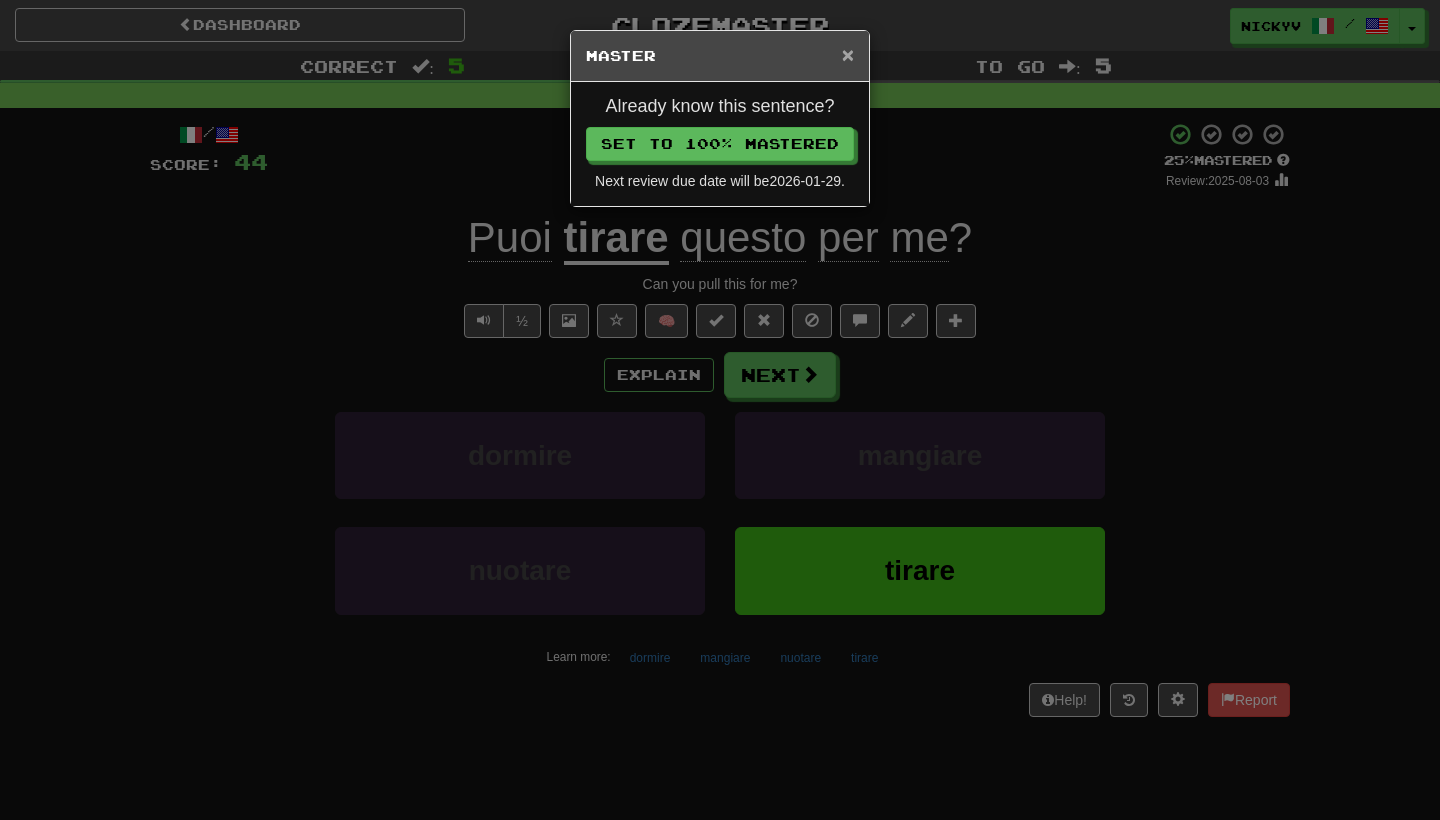 click on "×" at bounding box center [848, 54] 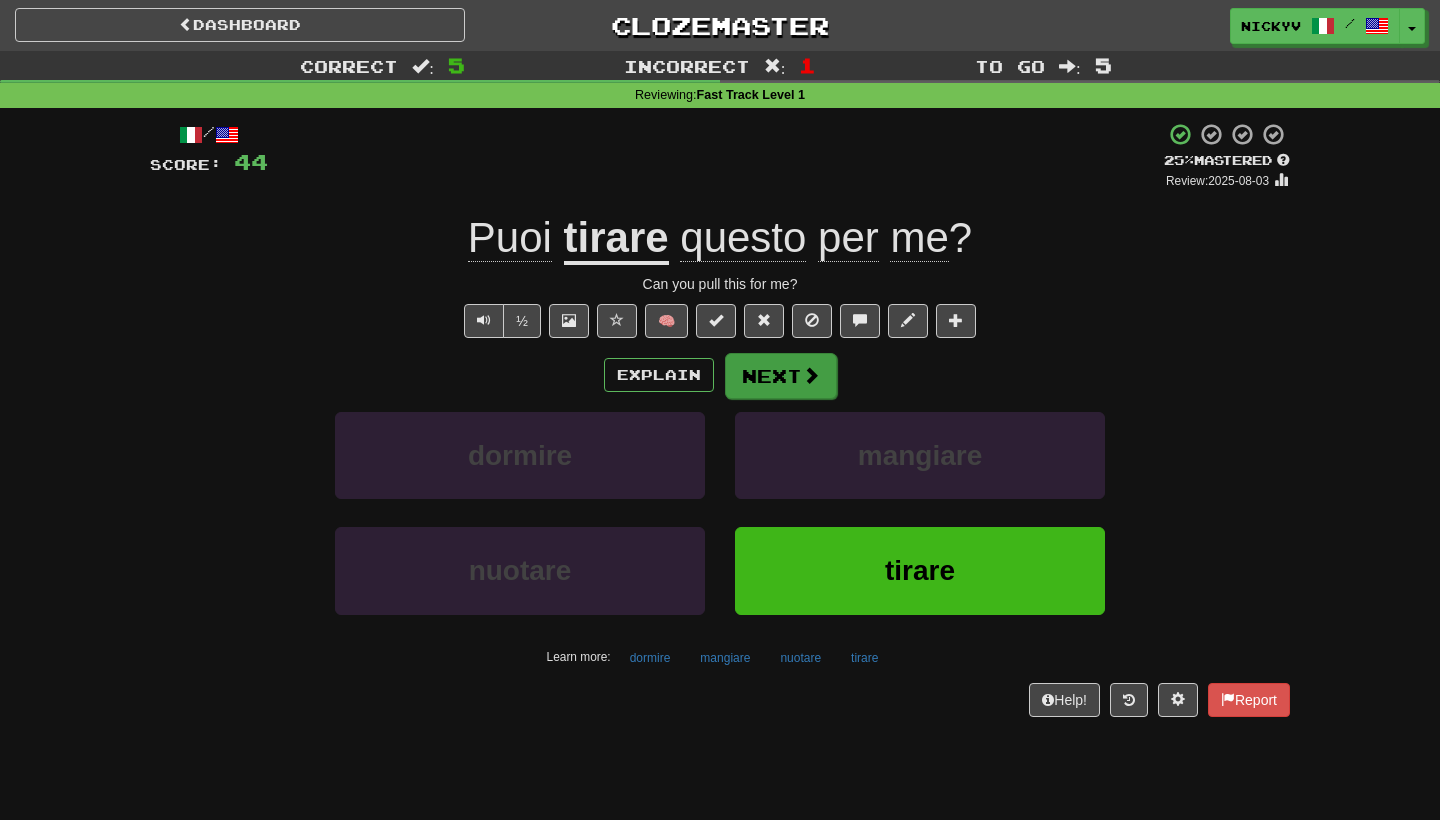 click at bounding box center [811, 375] 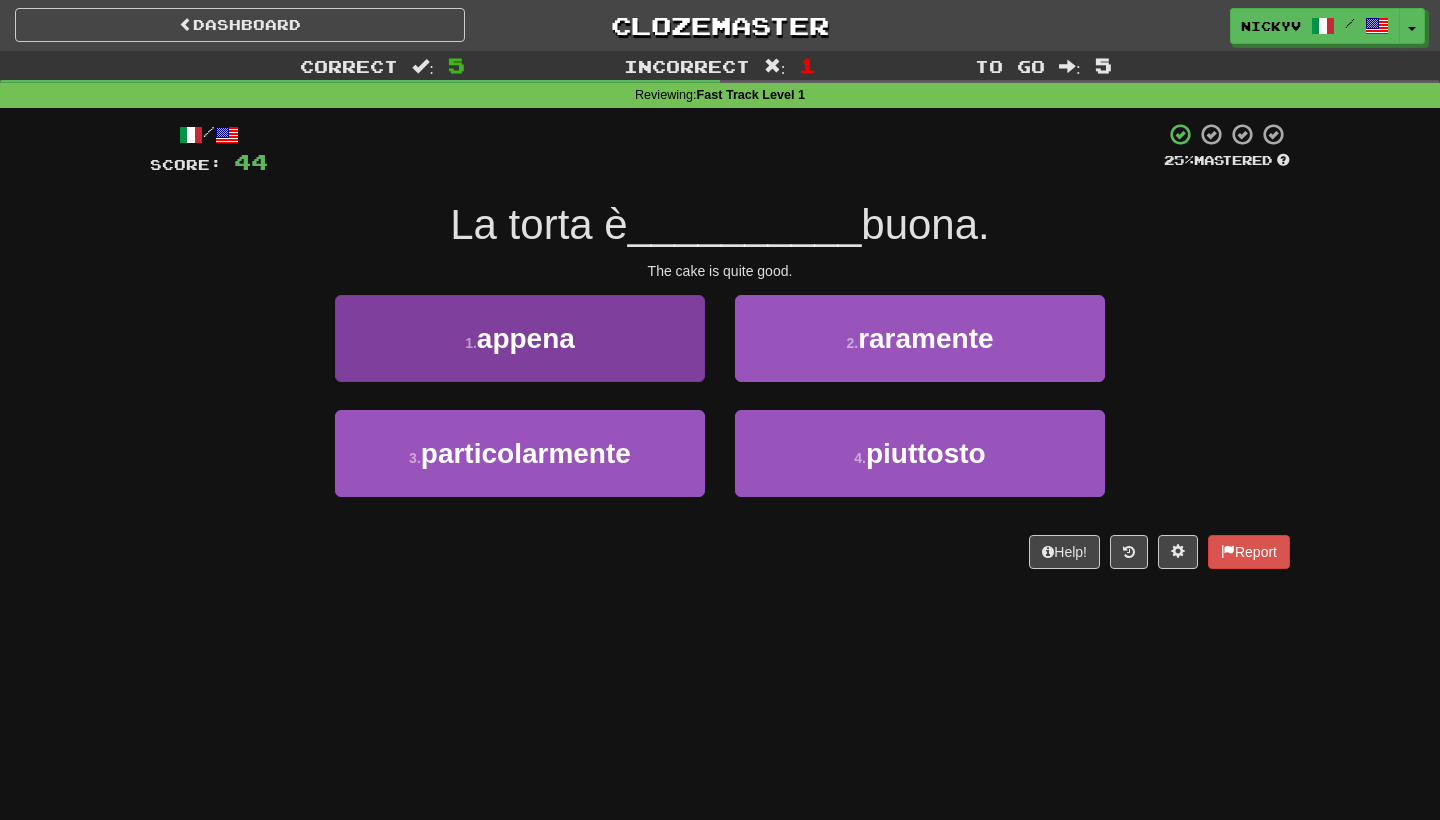 click on "1 .  appena" at bounding box center [520, 338] 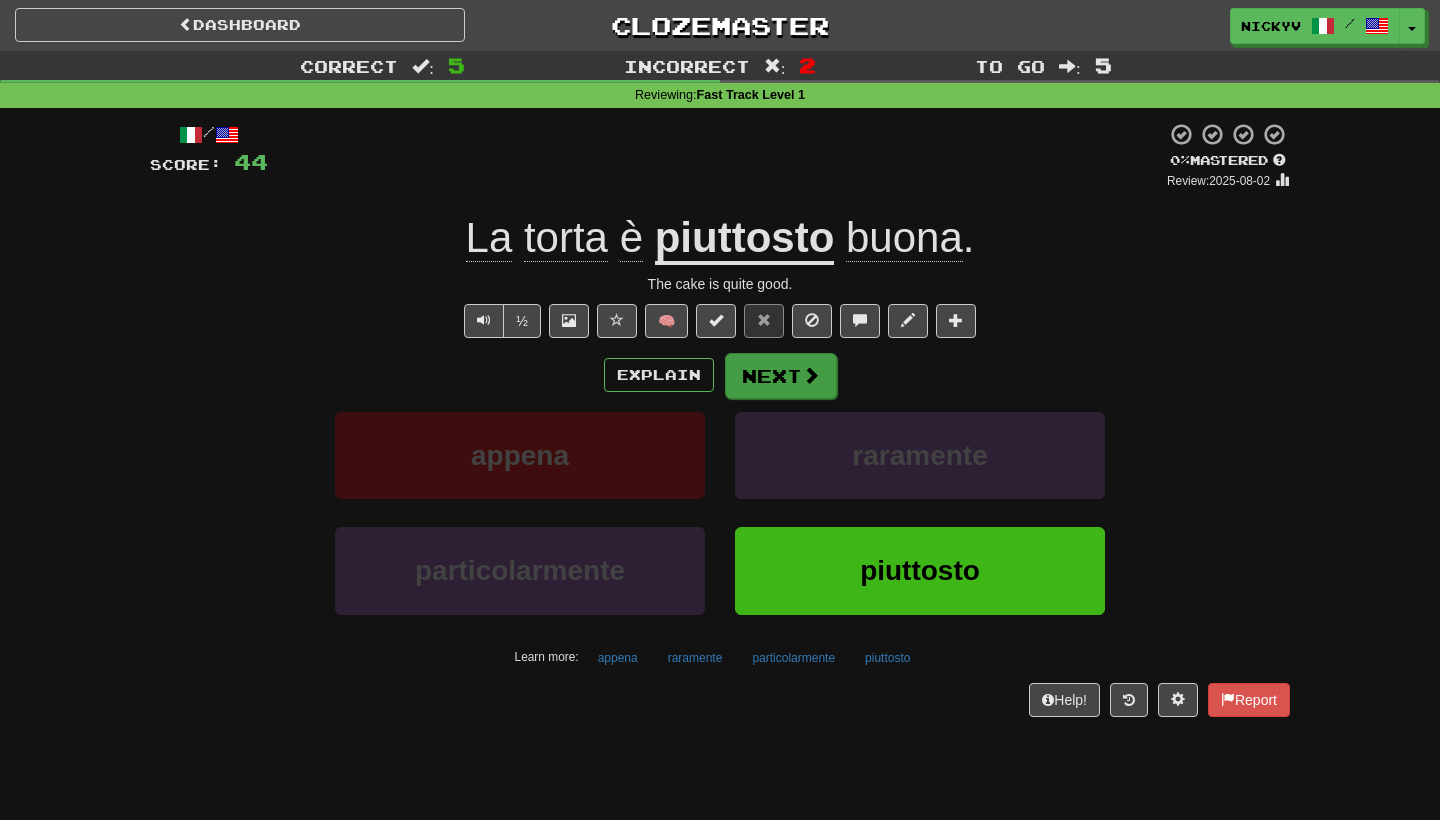 click on "Next" at bounding box center (781, 376) 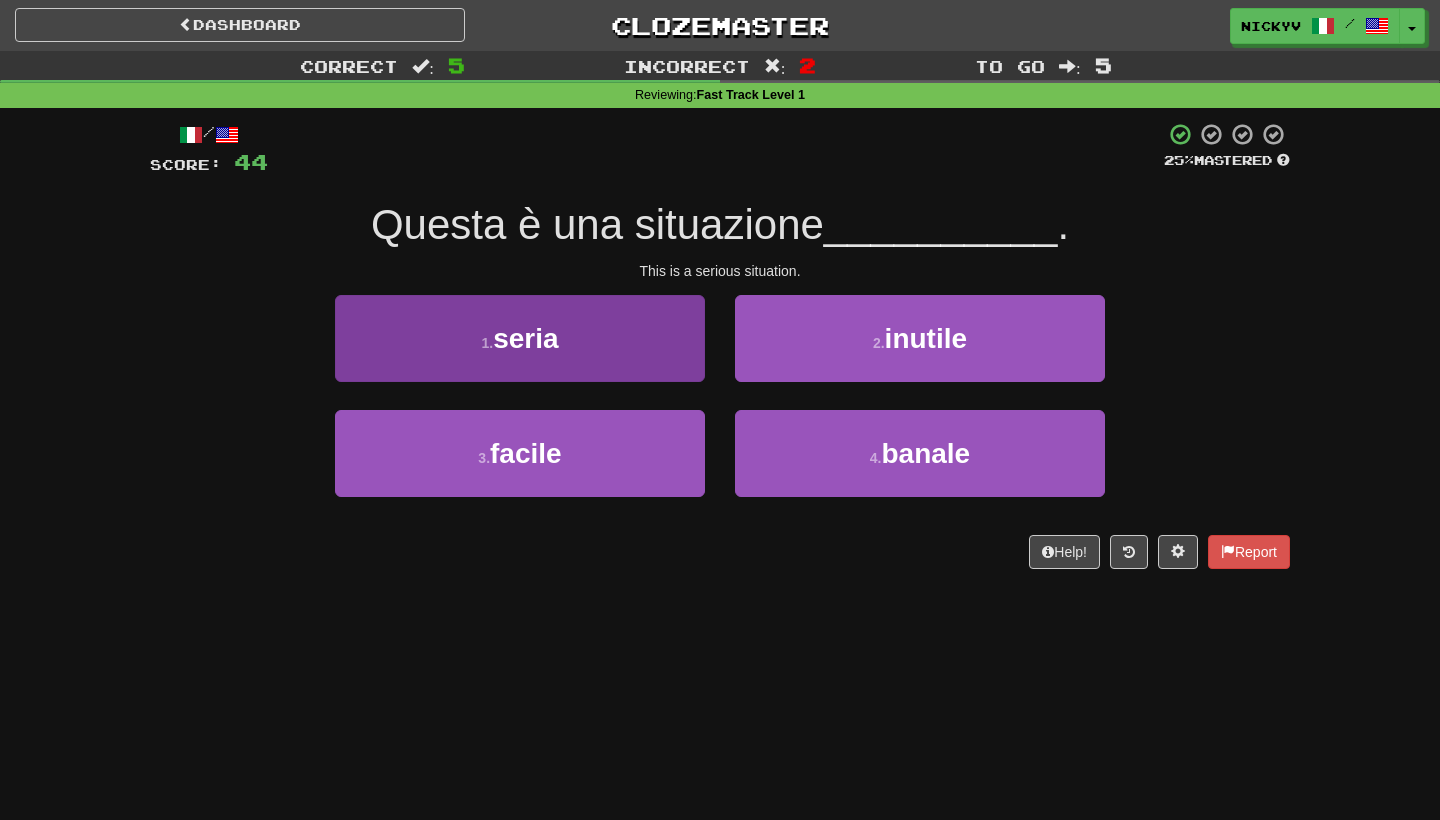 click on "1 .  seria" at bounding box center (520, 338) 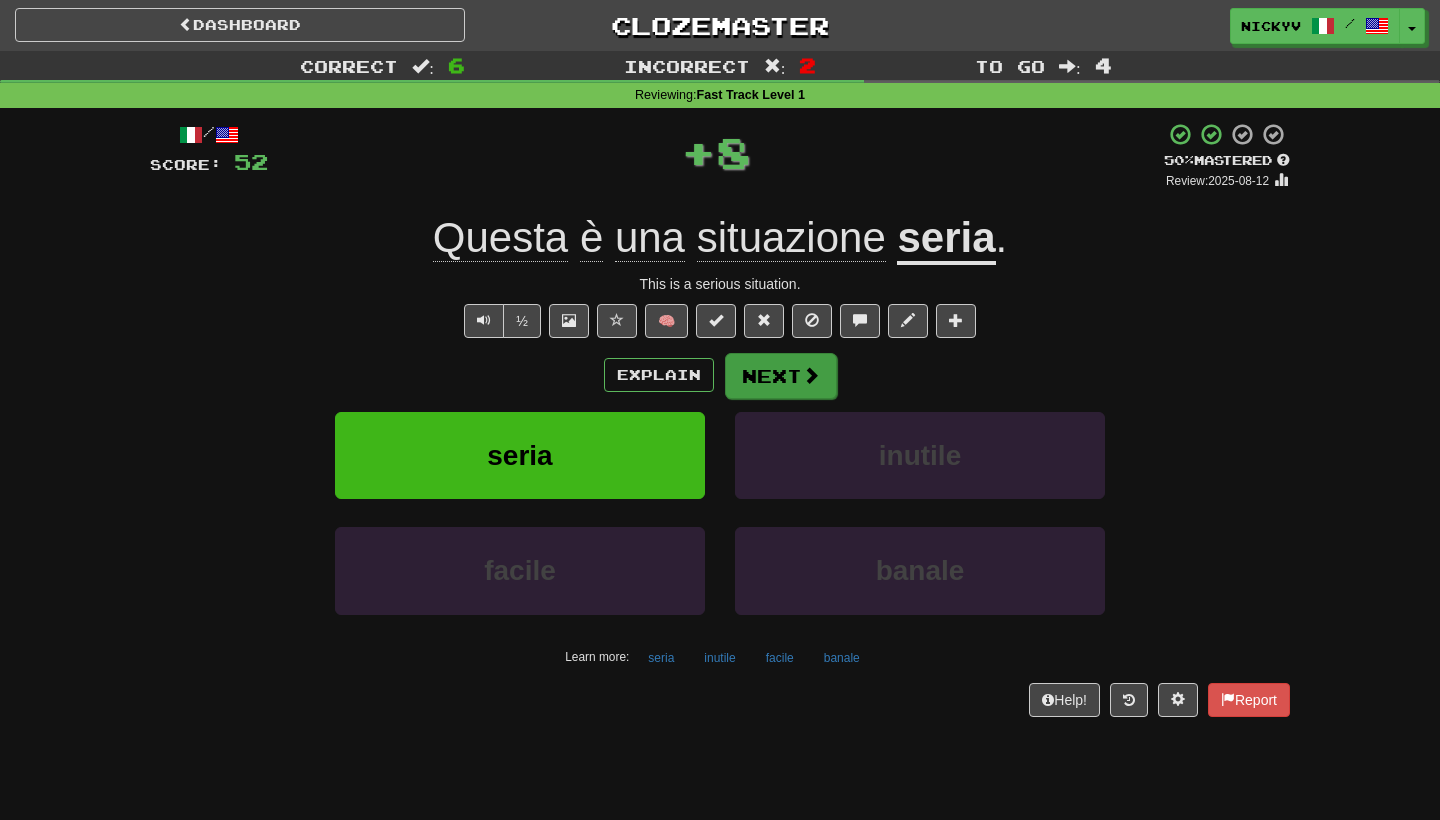 click on "Next" at bounding box center [781, 376] 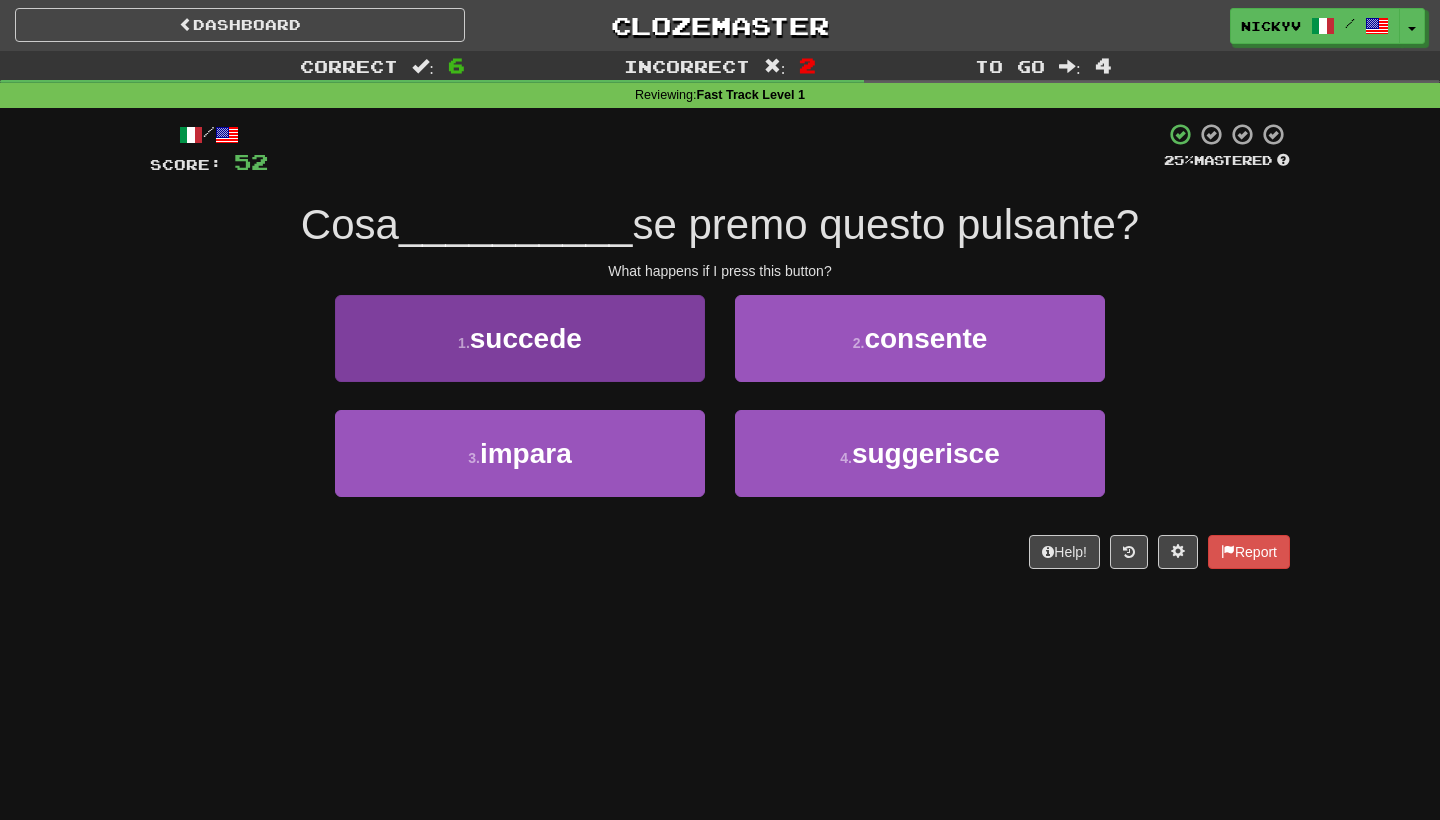 click on "1 .  succede" at bounding box center (520, 338) 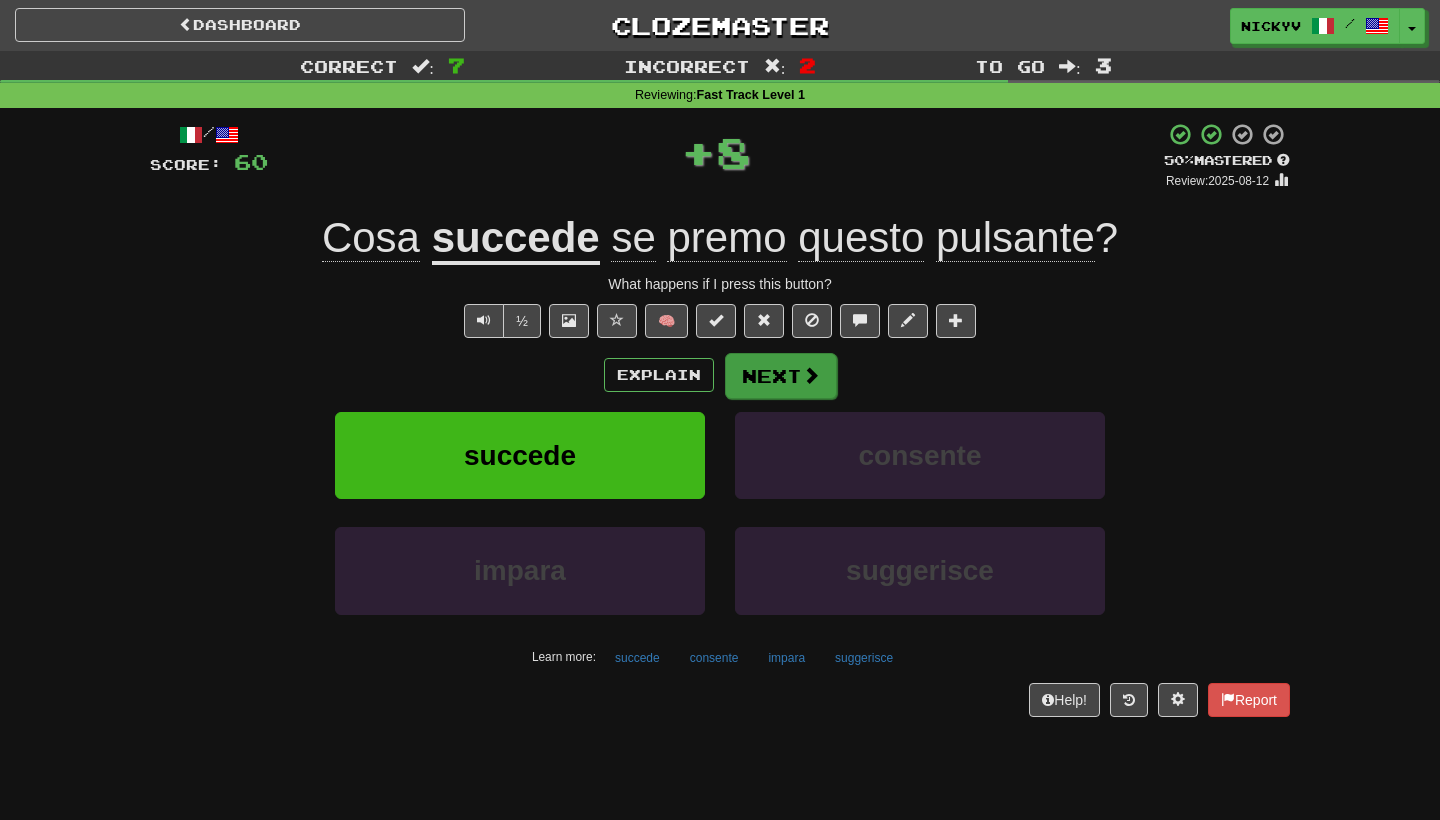 click on "Next" at bounding box center (781, 376) 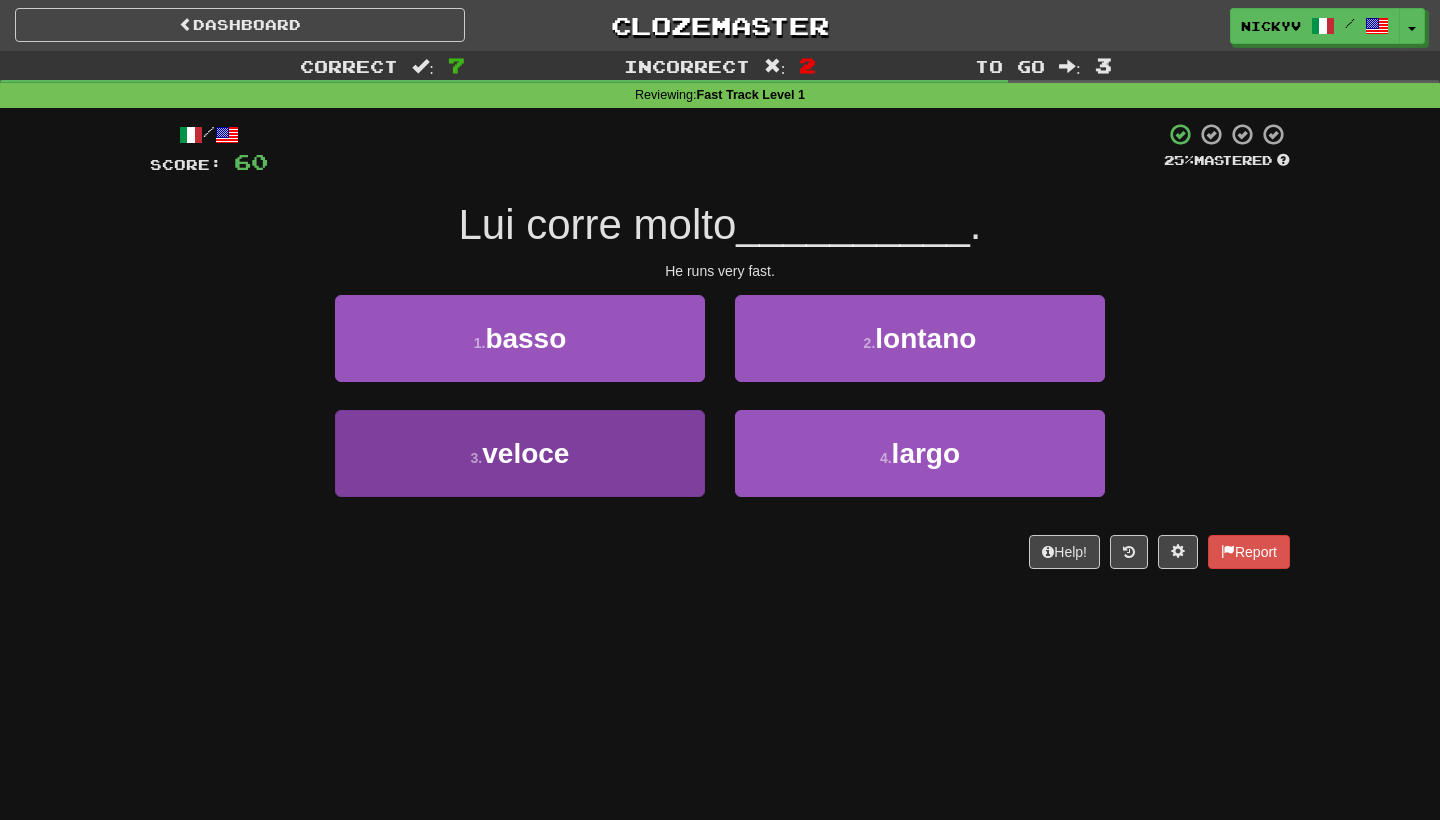 click on "3 .  veloce" at bounding box center [520, 453] 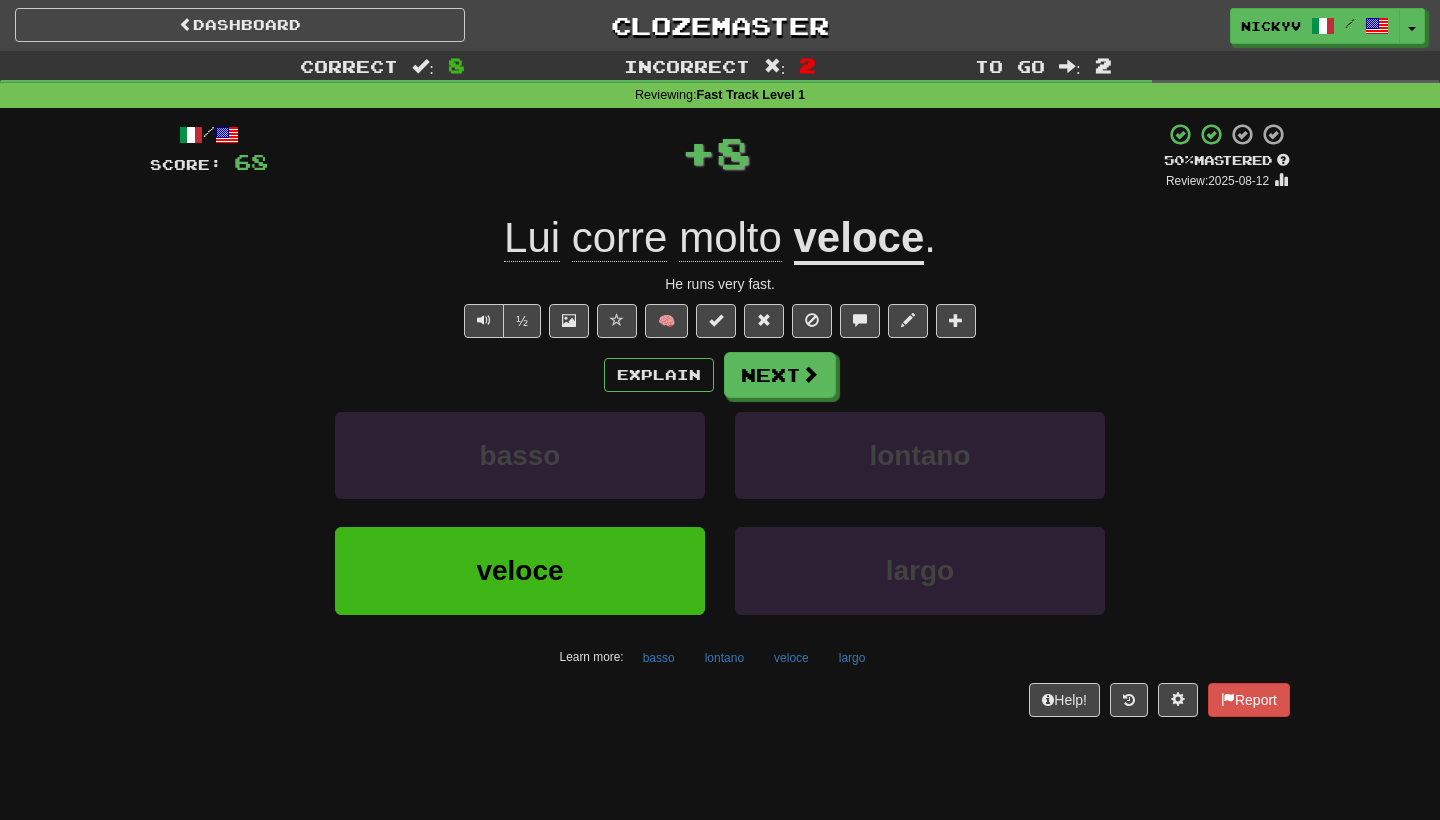 click on "Explain Next basso lontano veloce largo Learn more: basso lontano veloce largo" at bounding box center (720, 512) 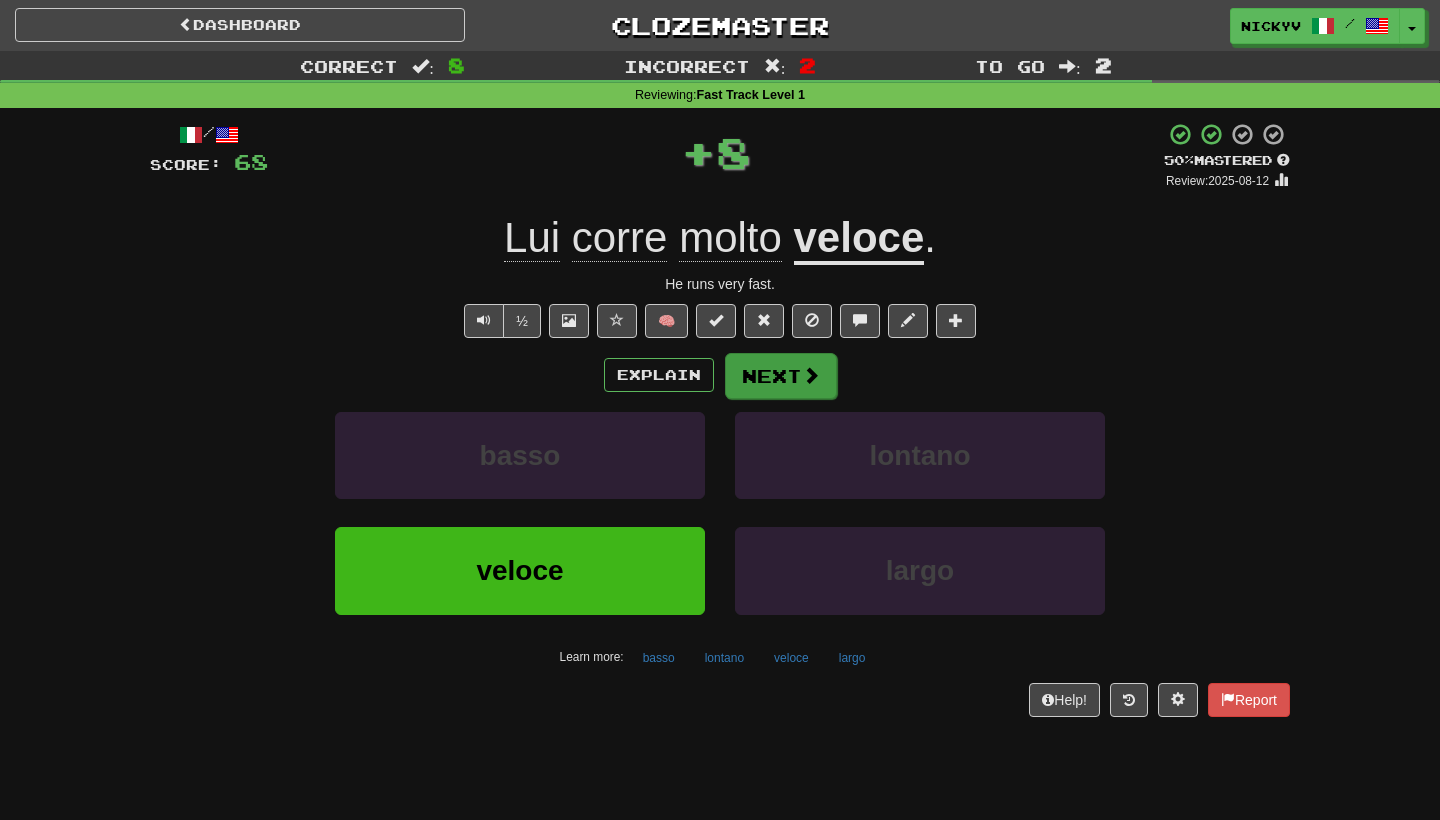 click on "Next" at bounding box center (781, 376) 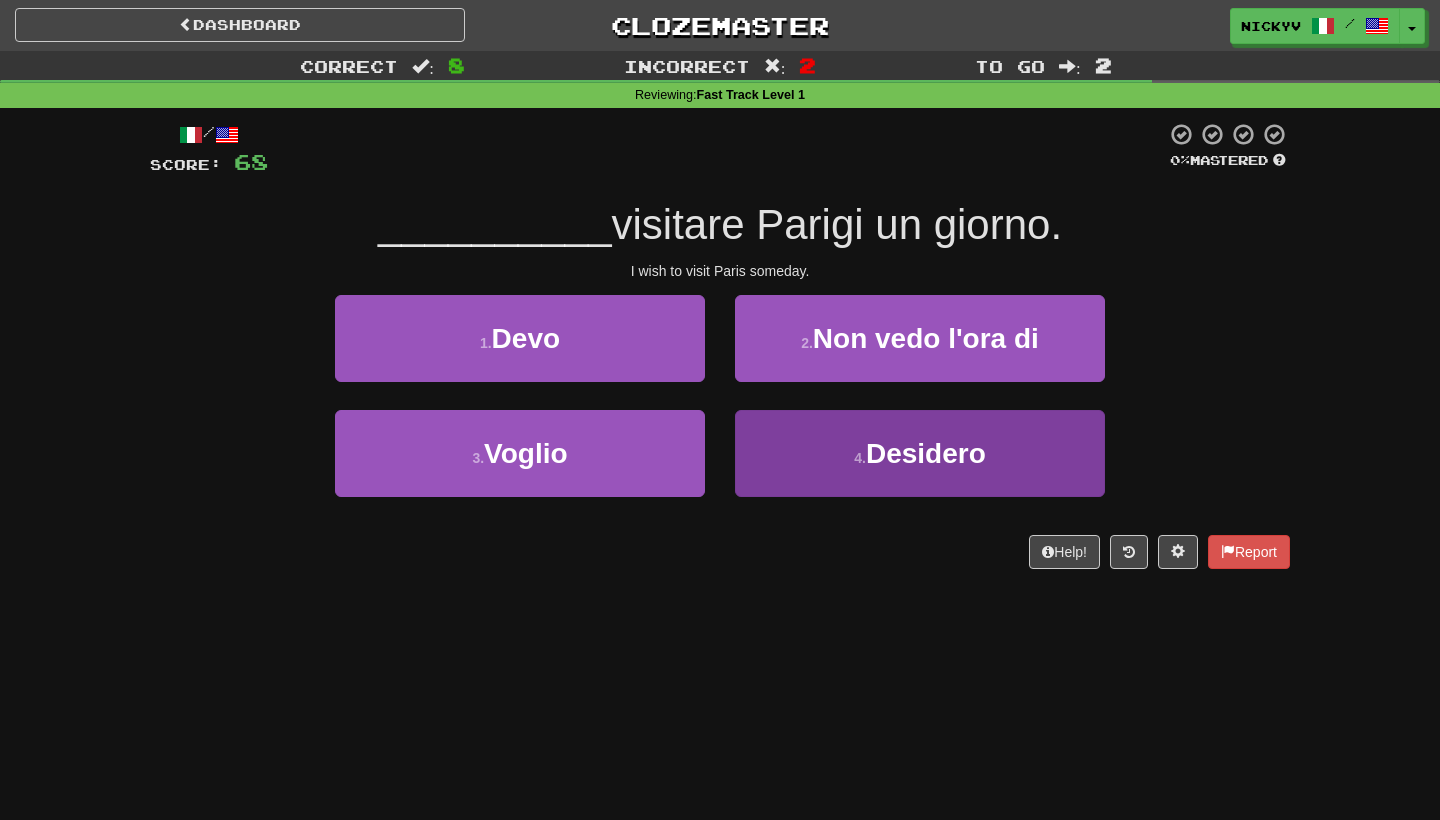 click on "4 .  Desidero" at bounding box center [920, 453] 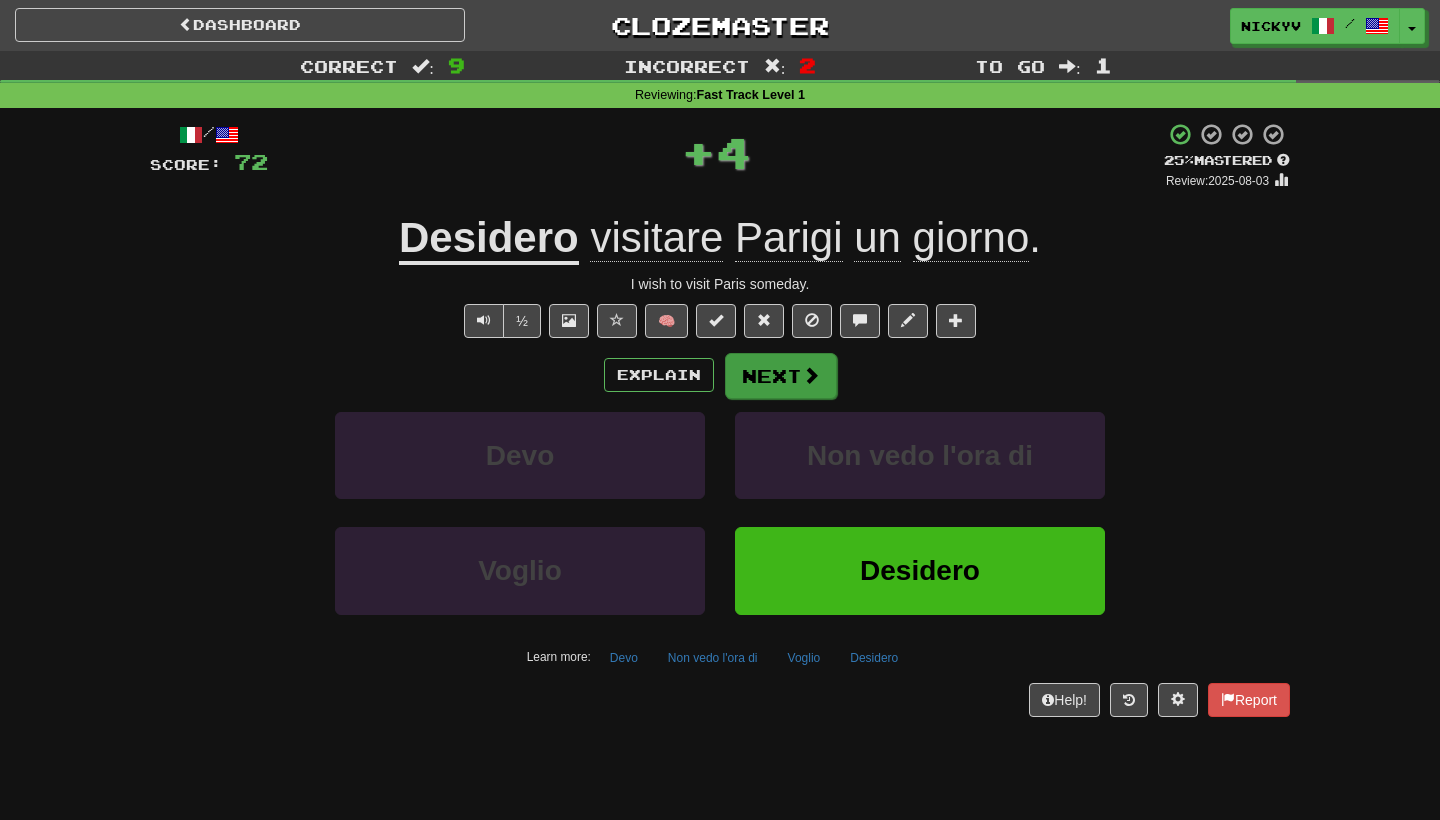 click on "Next" at bounding box center (781, 376) 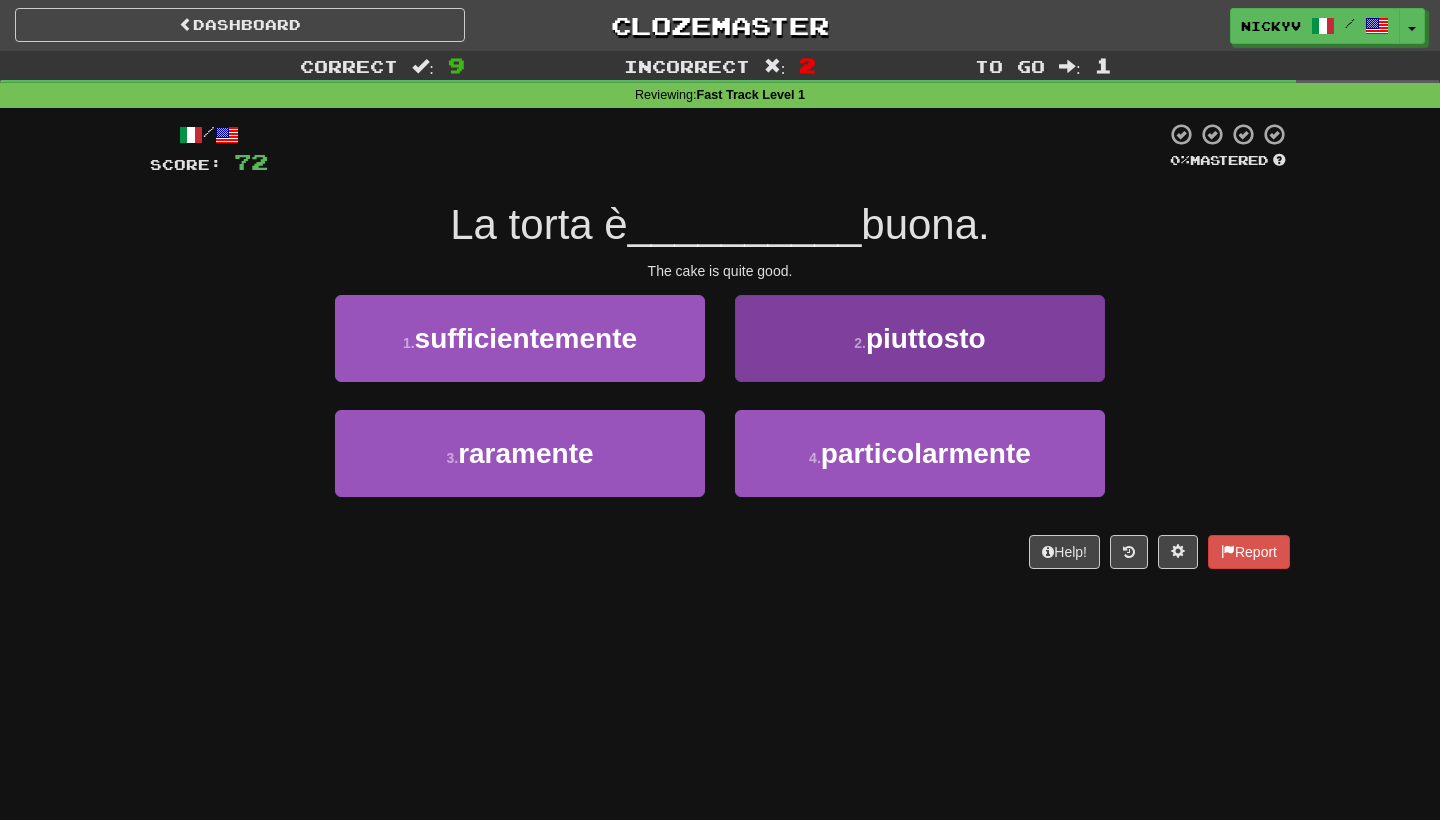 click on "2 .  piuttosto" at bounding box center [920, 338] 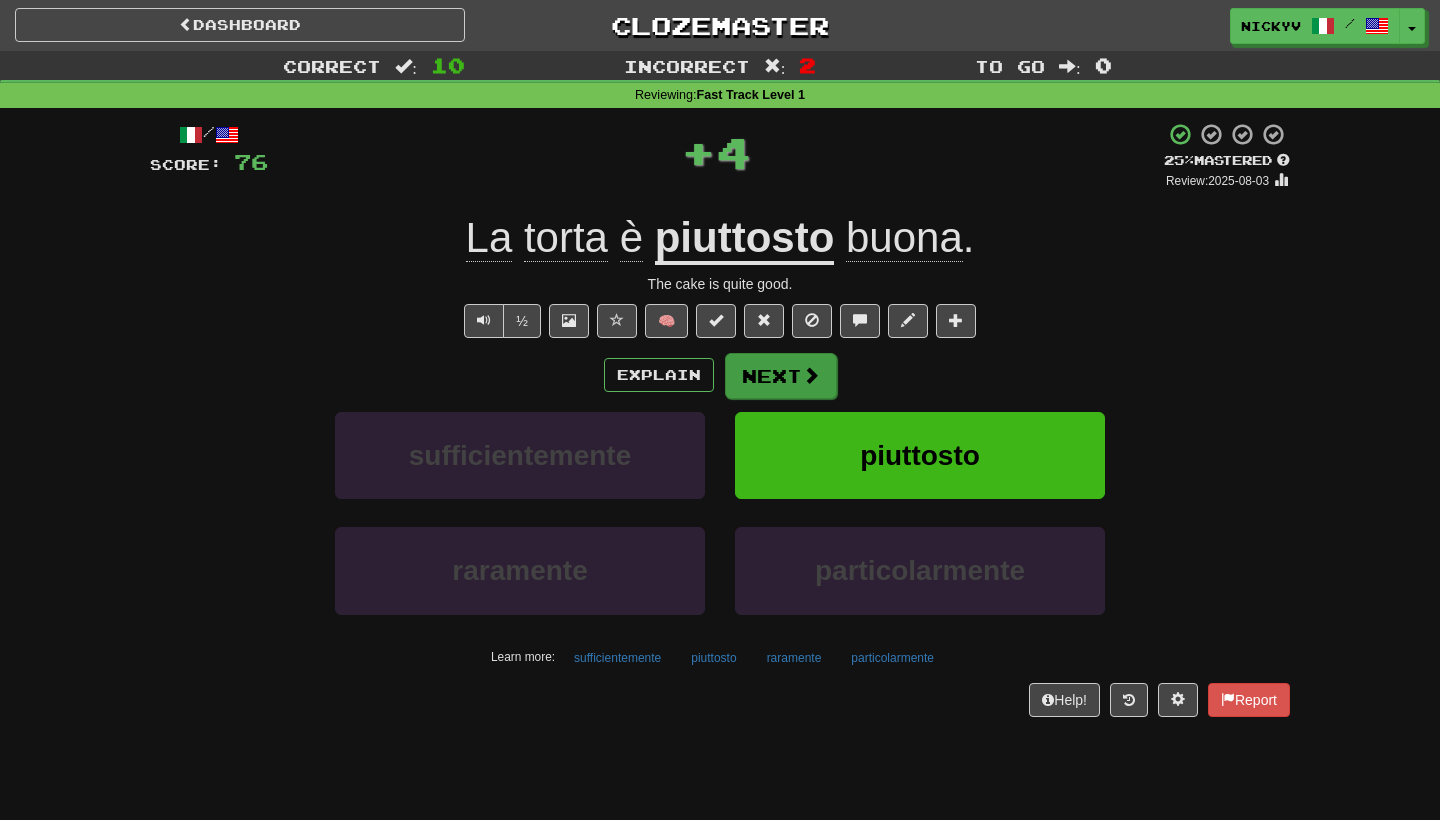 click at bounding box center [811, 375] 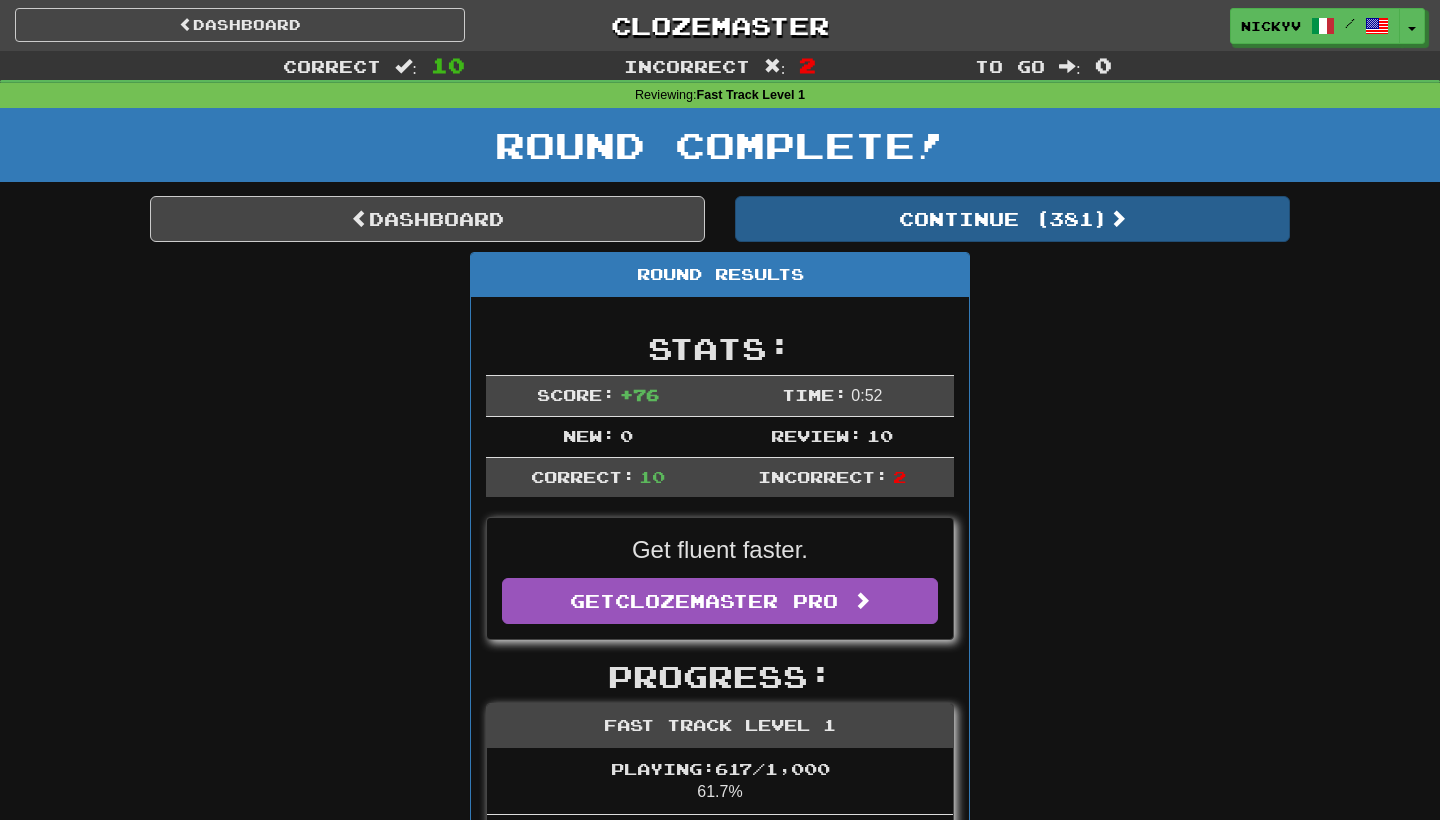 click on "Continue ( 381 )" at bounding box center (1012, 219) 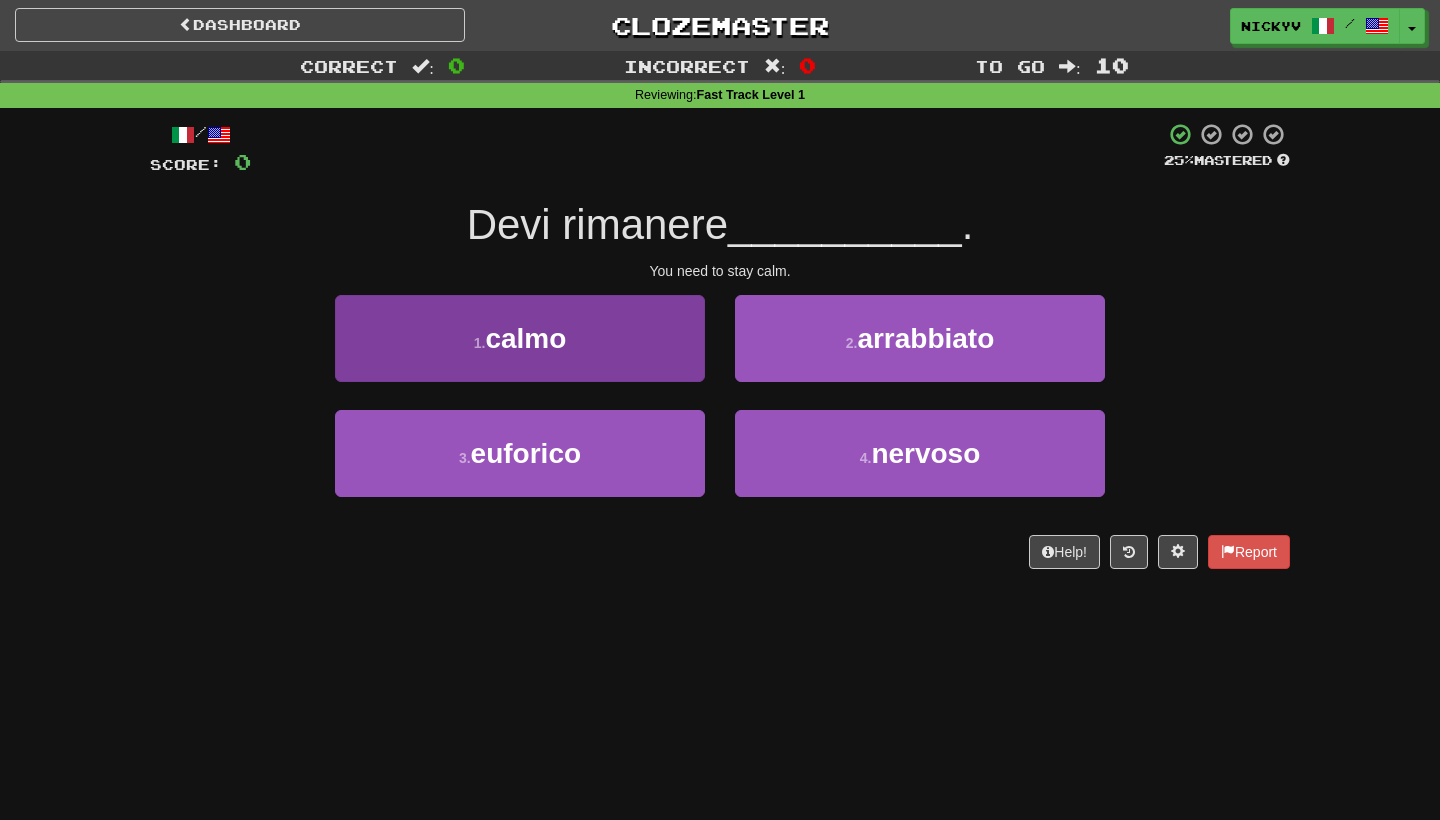 click on "1 .  calmo" at bounding box center (520, 338) 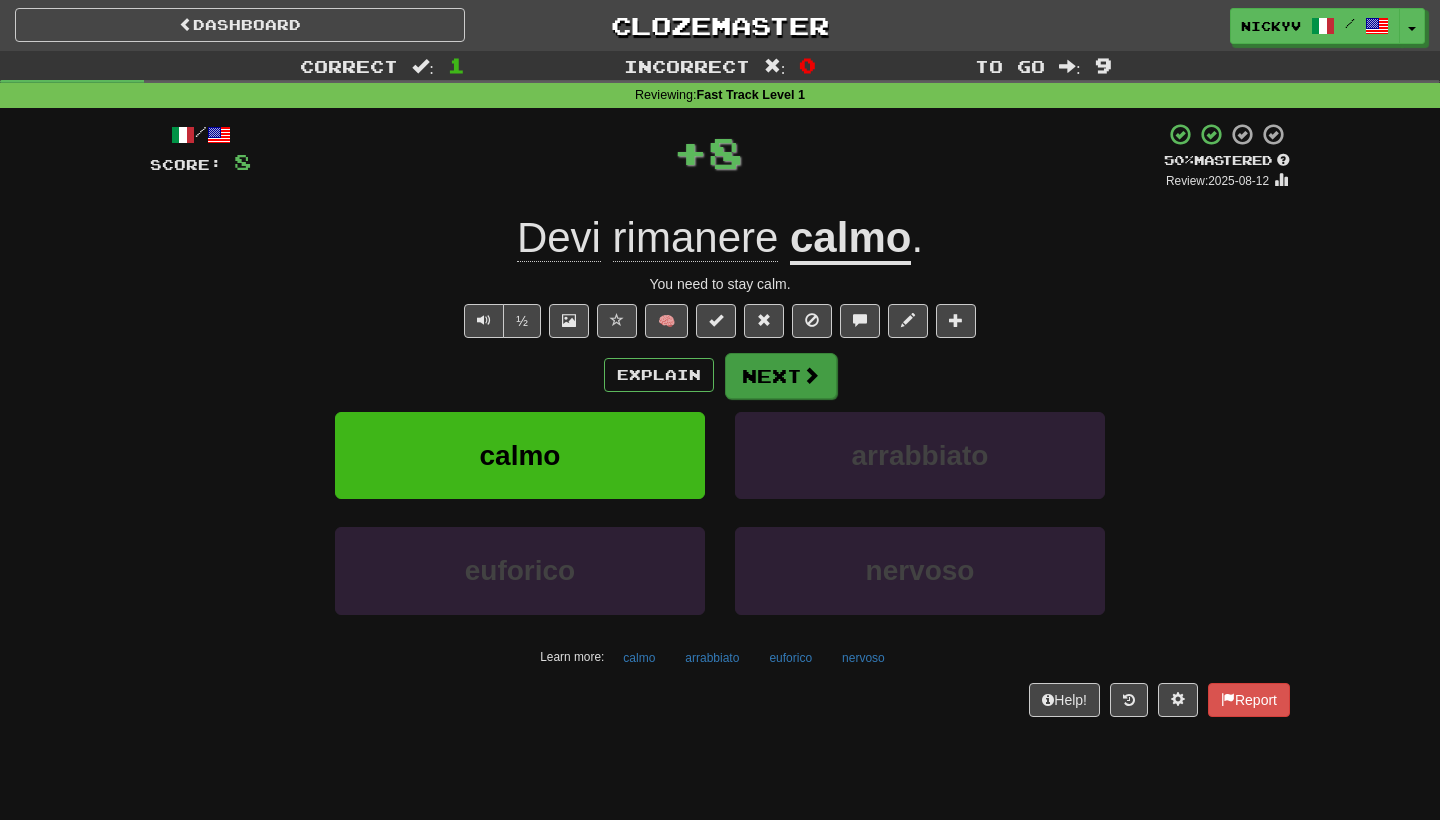 click on "Next" at bounding box center [781, 376] 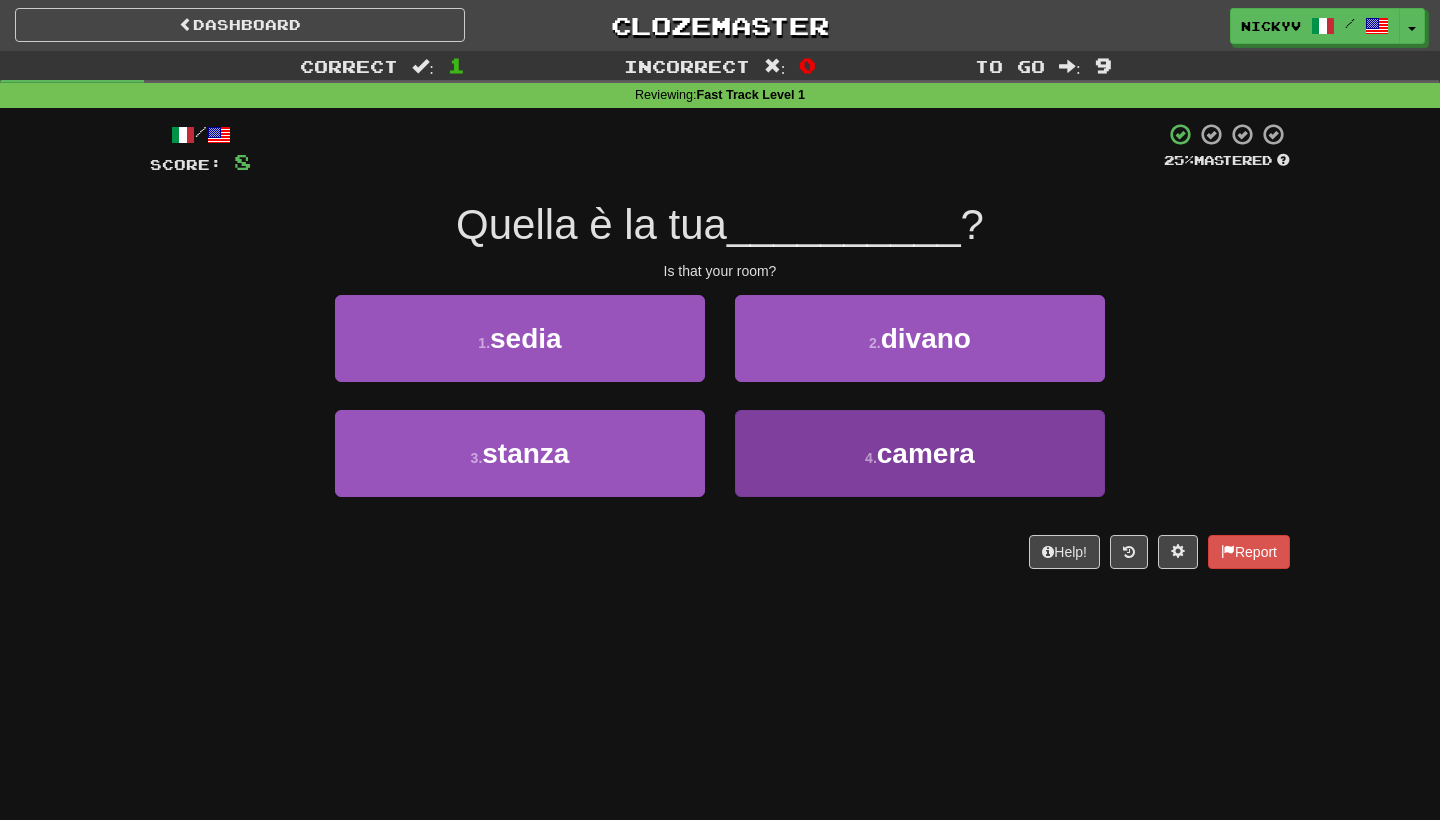 click on "4 .  camera" at bounding box center [920, 453] 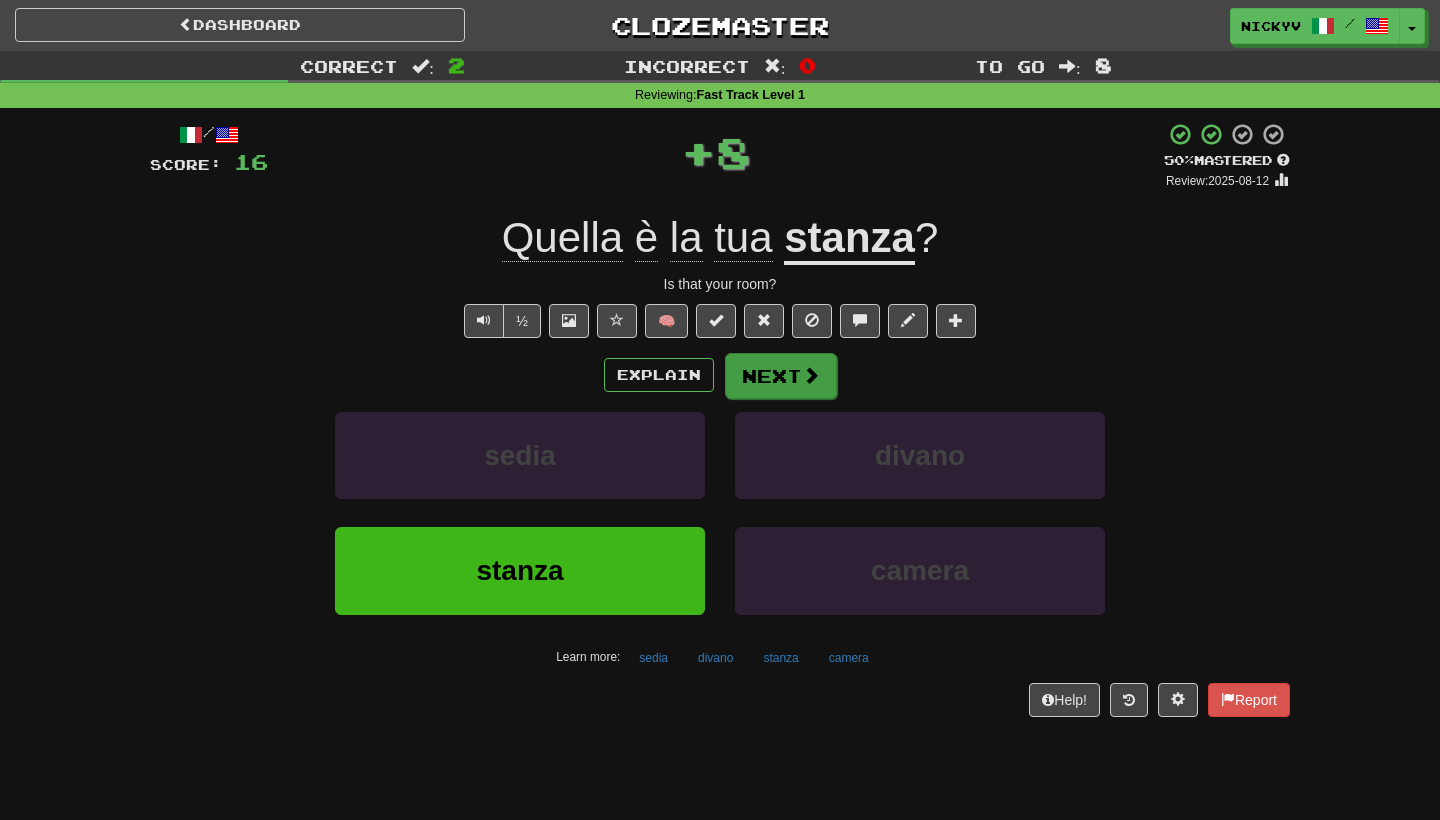 click on "Next" at bounding box center [781, 376] 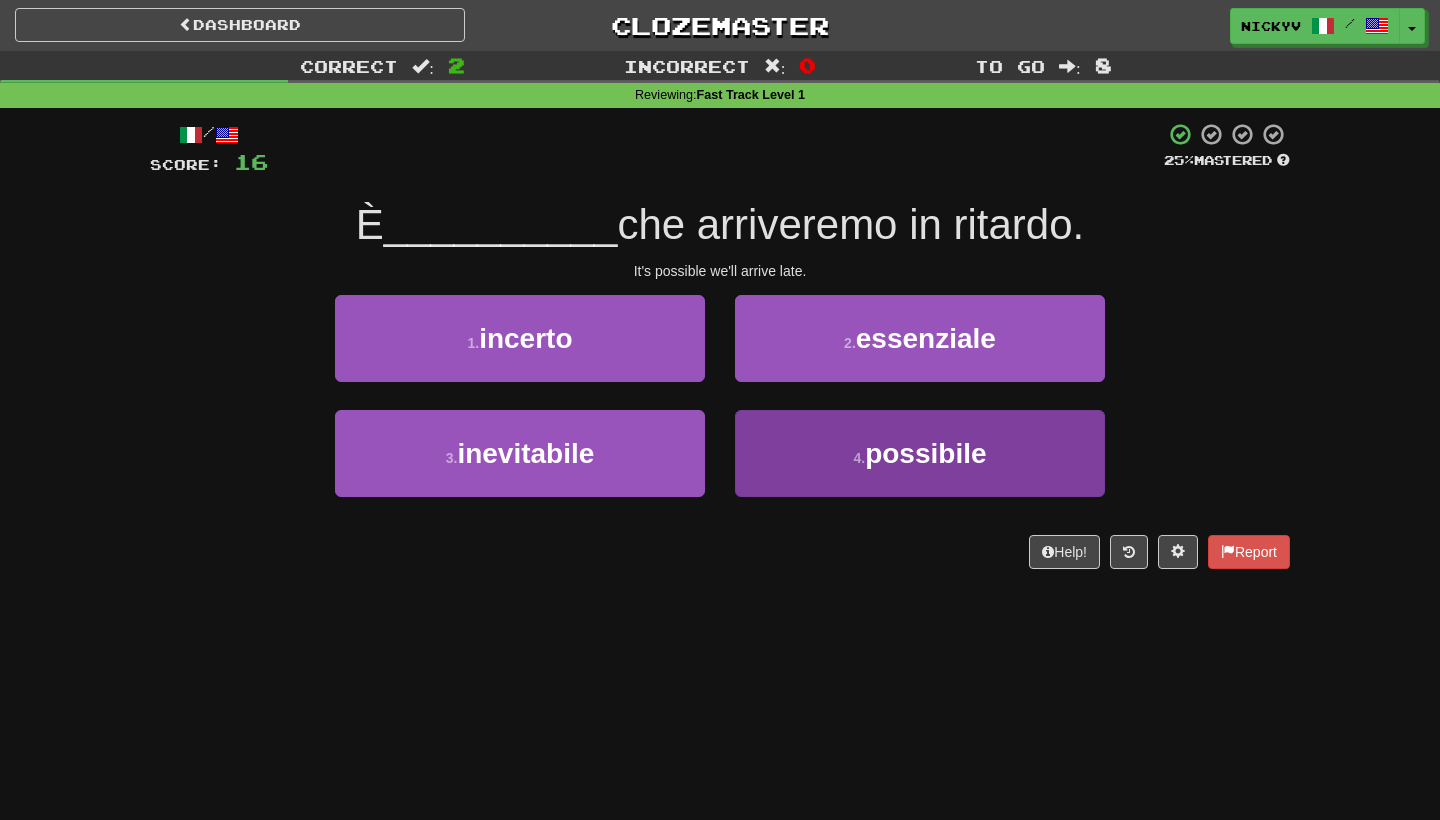 click on "4 .  possibile" at bounding box center [920, 453] 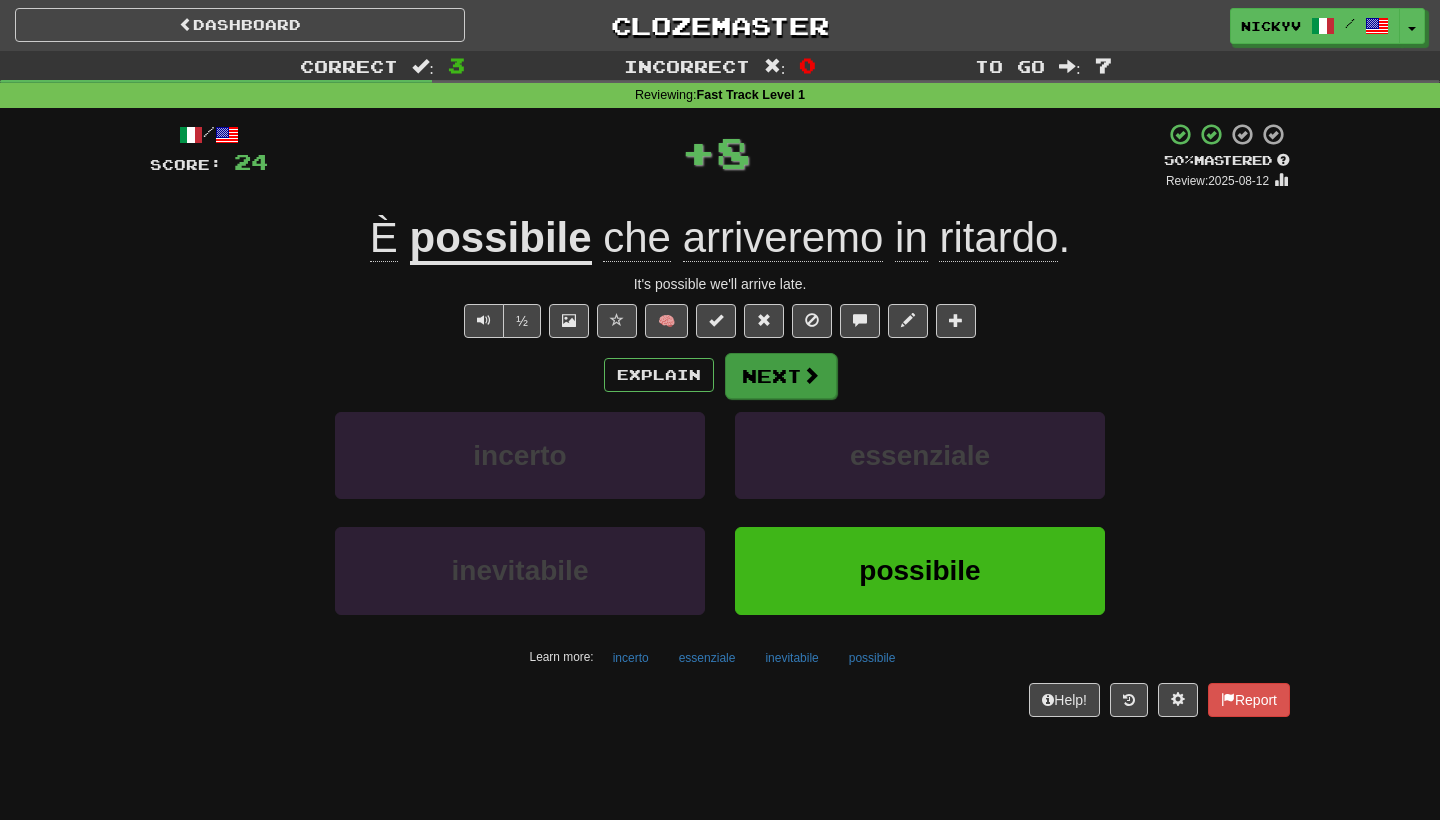 click at bounding box center [811, 375] 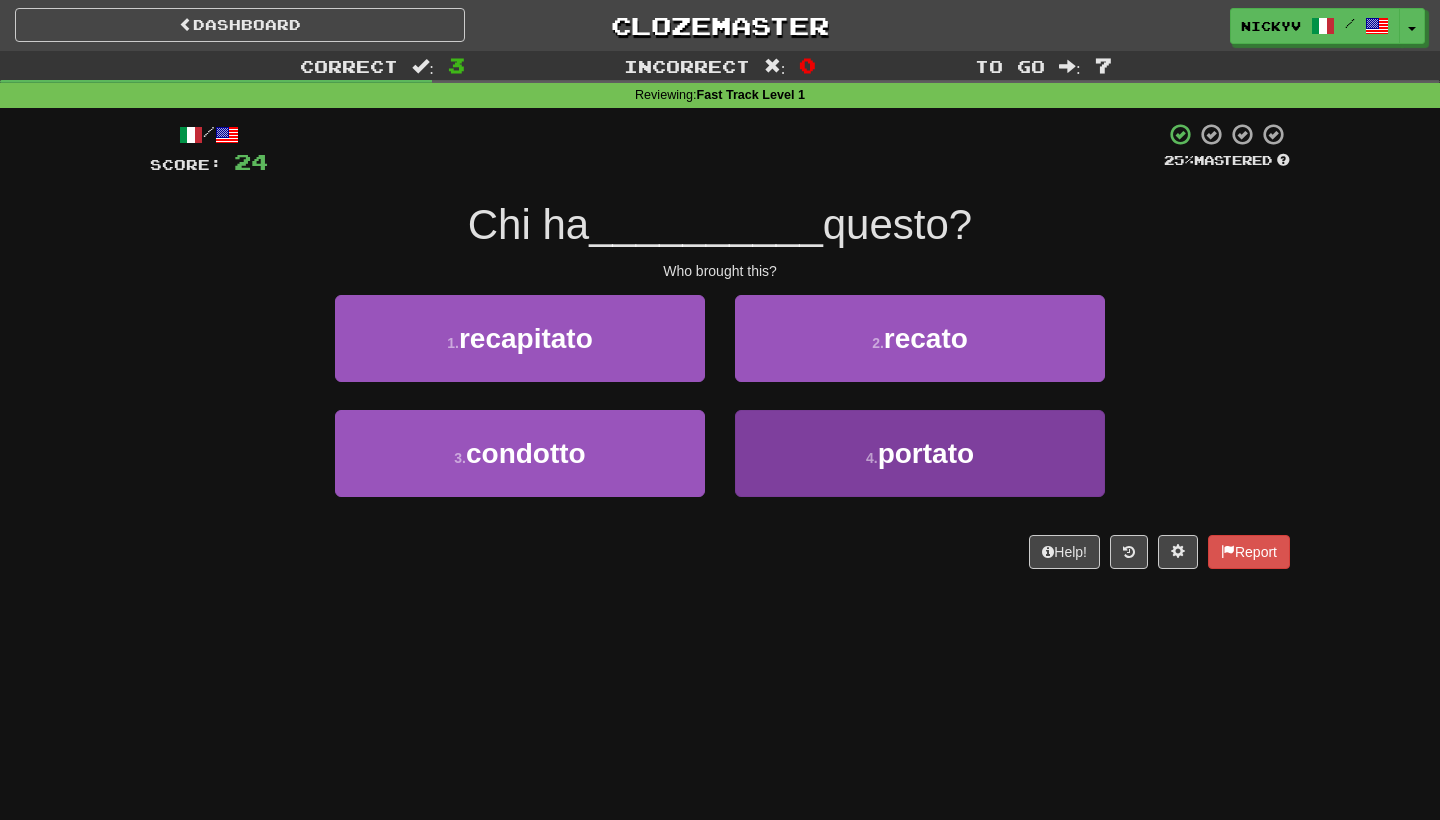 click on "4 .  portato" at bounding box center [920, 453] 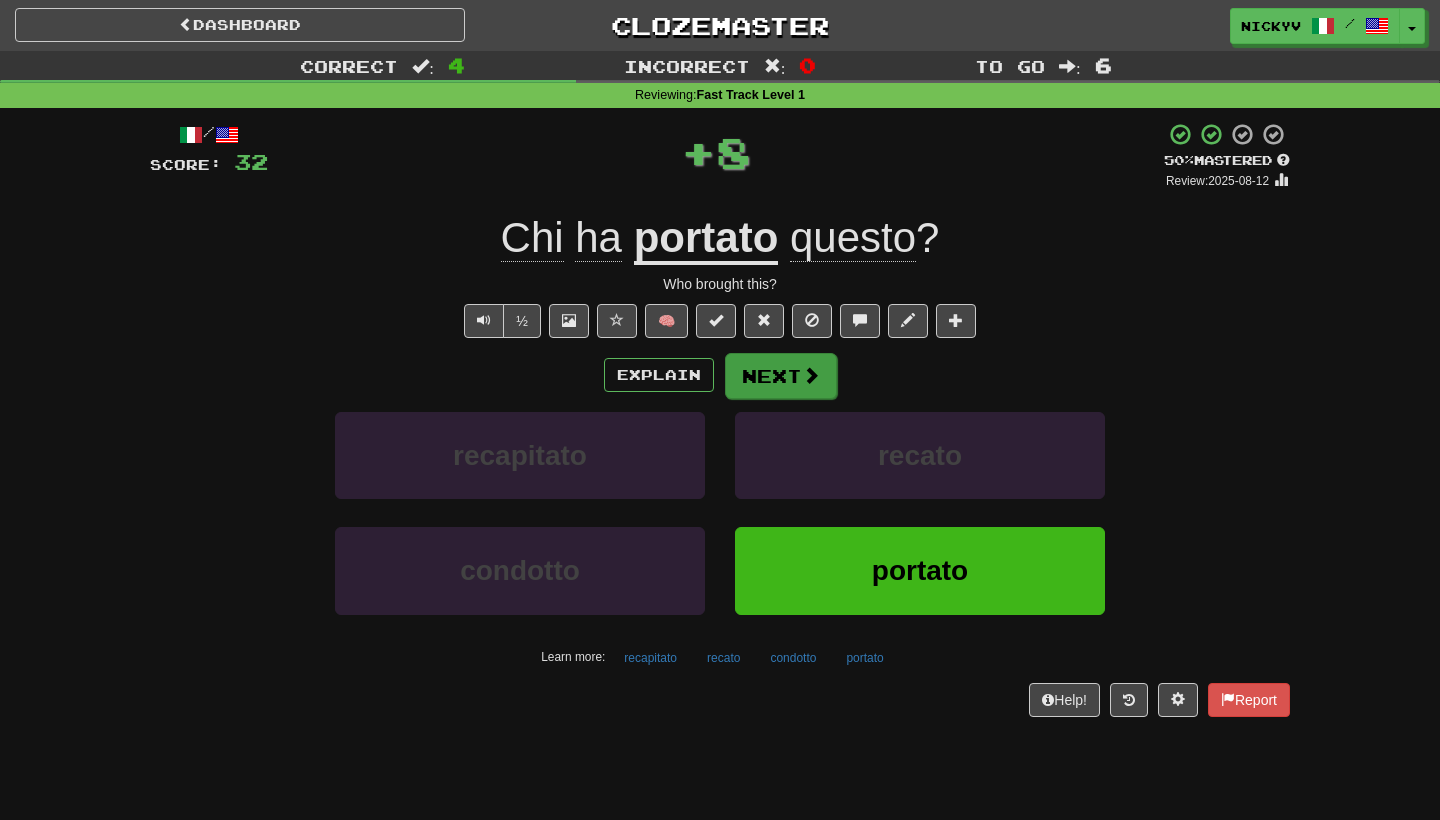click on "Next" at bounding box center (781, 376) 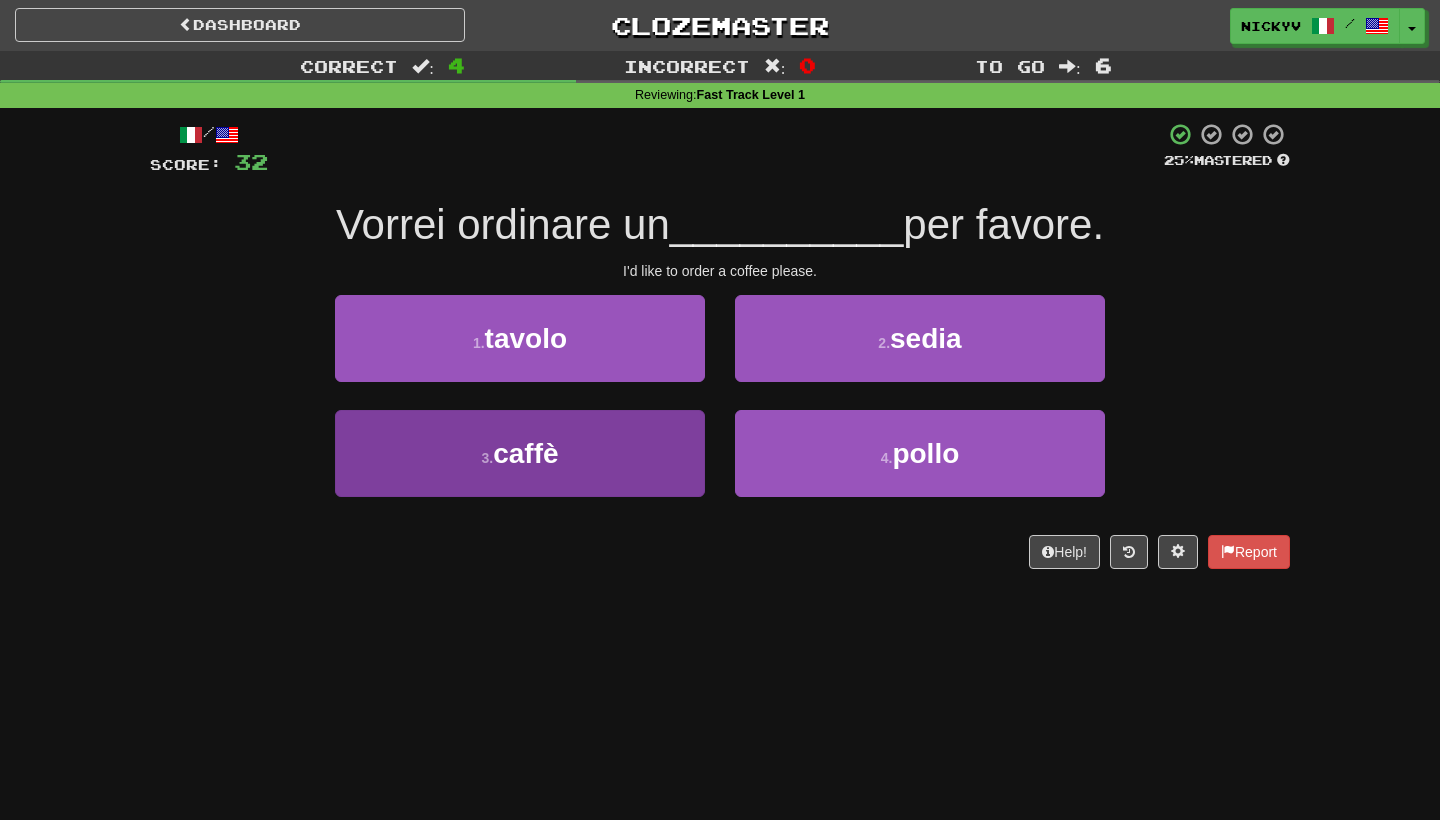 click on "3 .  caffè" at bounding box center [520, 453] 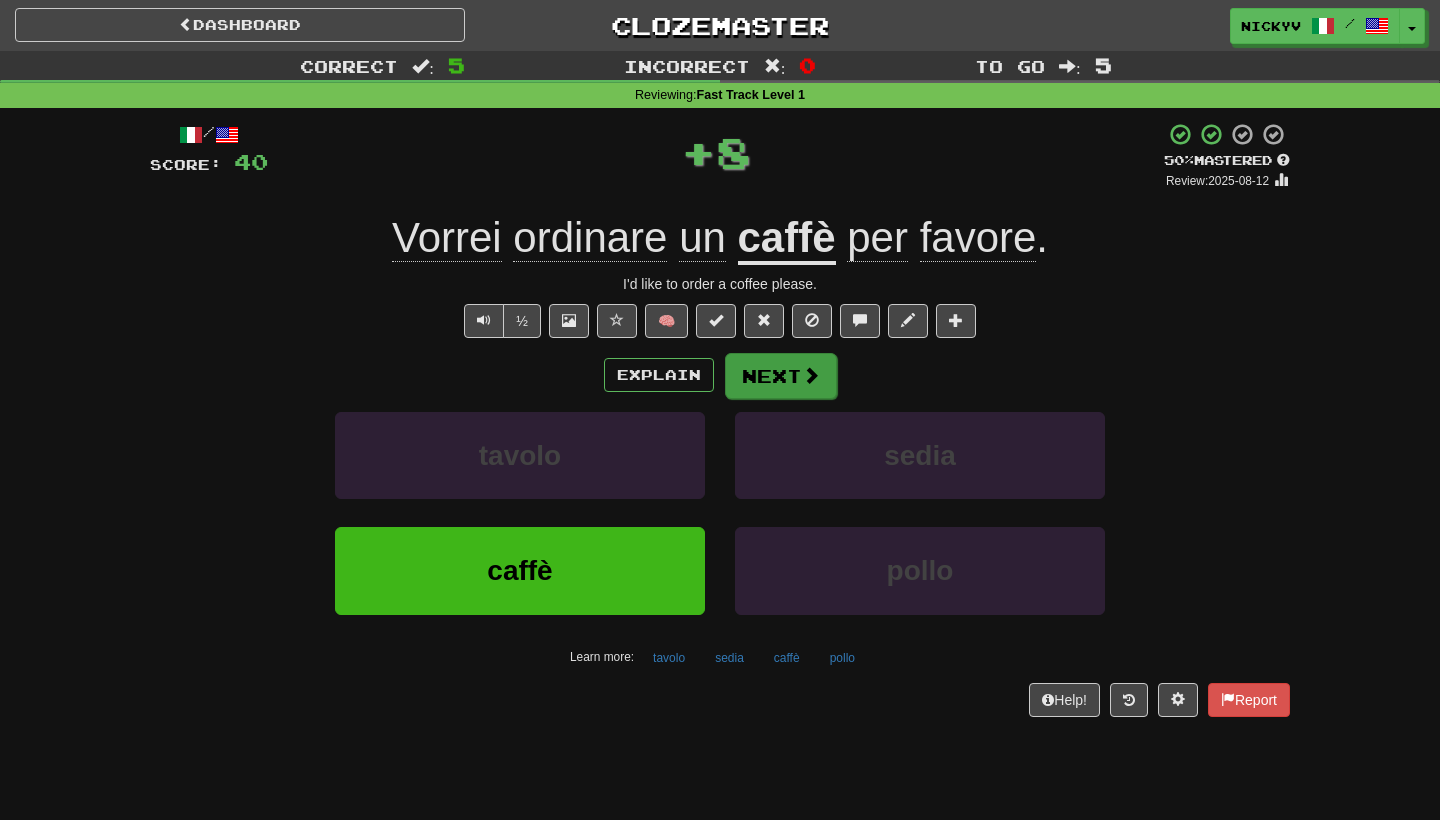 click on "Next" at bounding box center (781, 376) 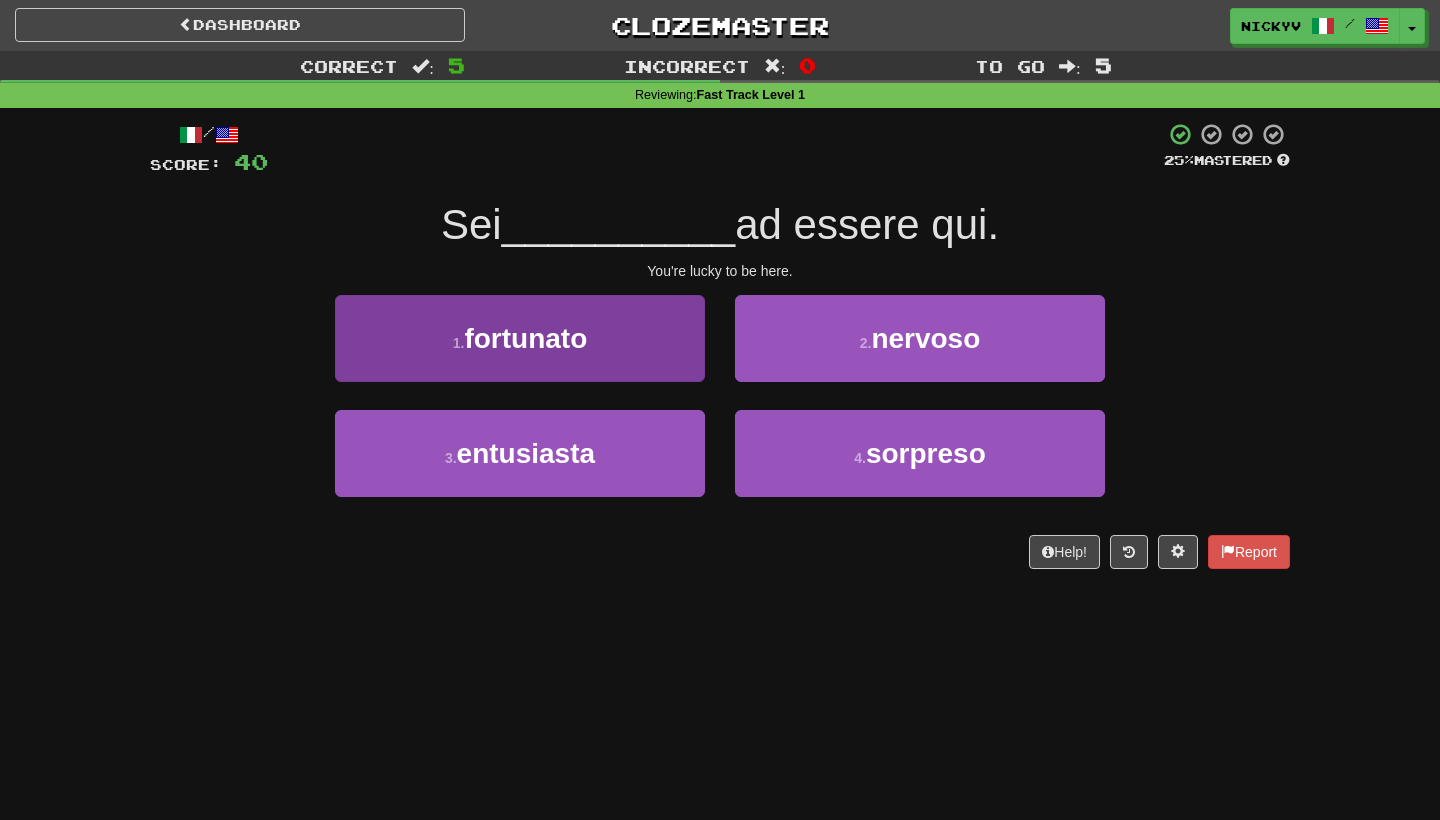 click on "1 .  fortunato" at bounding box center (520, 338) 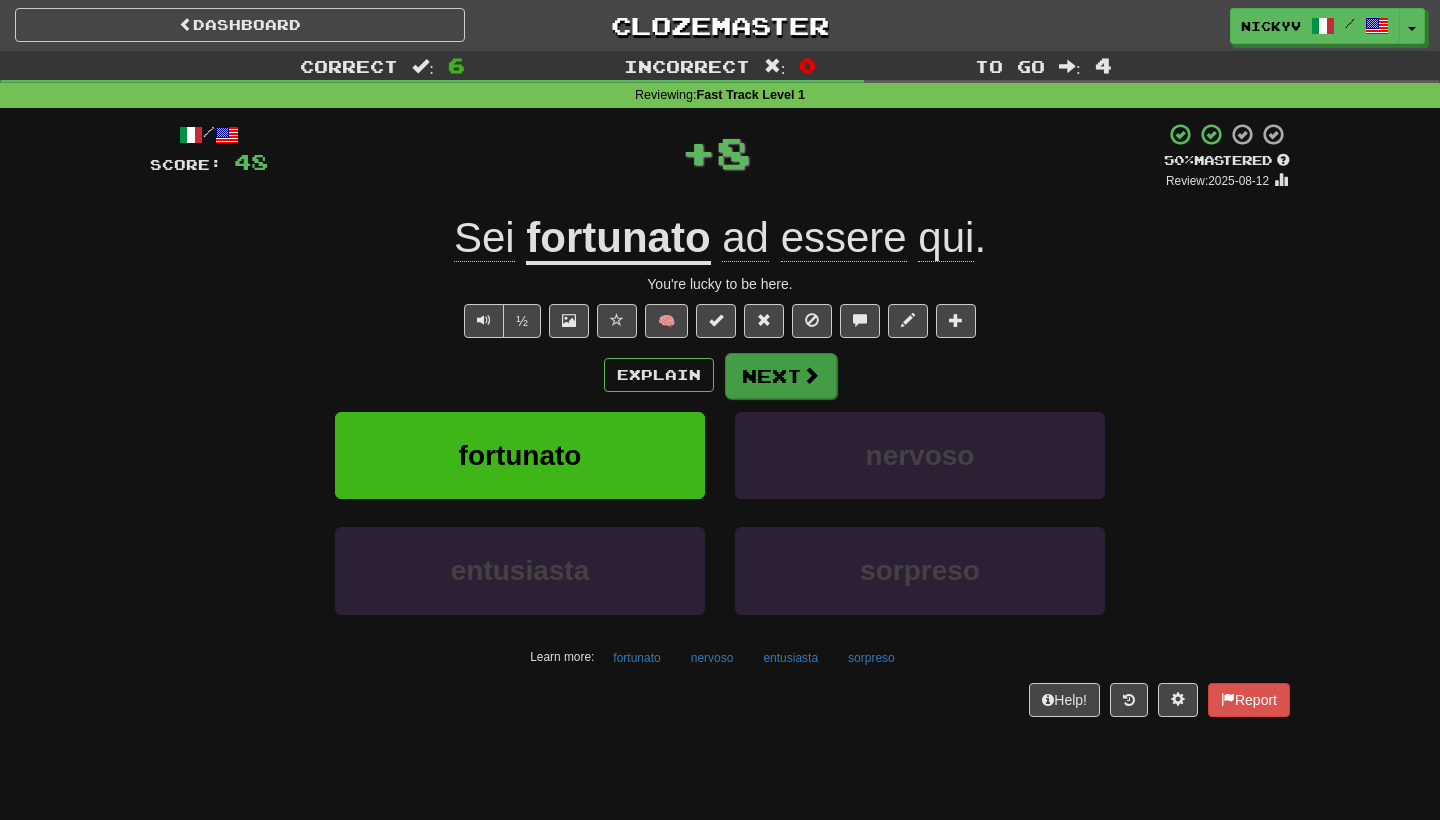 click on "Next" at bounding box center [781, 376] 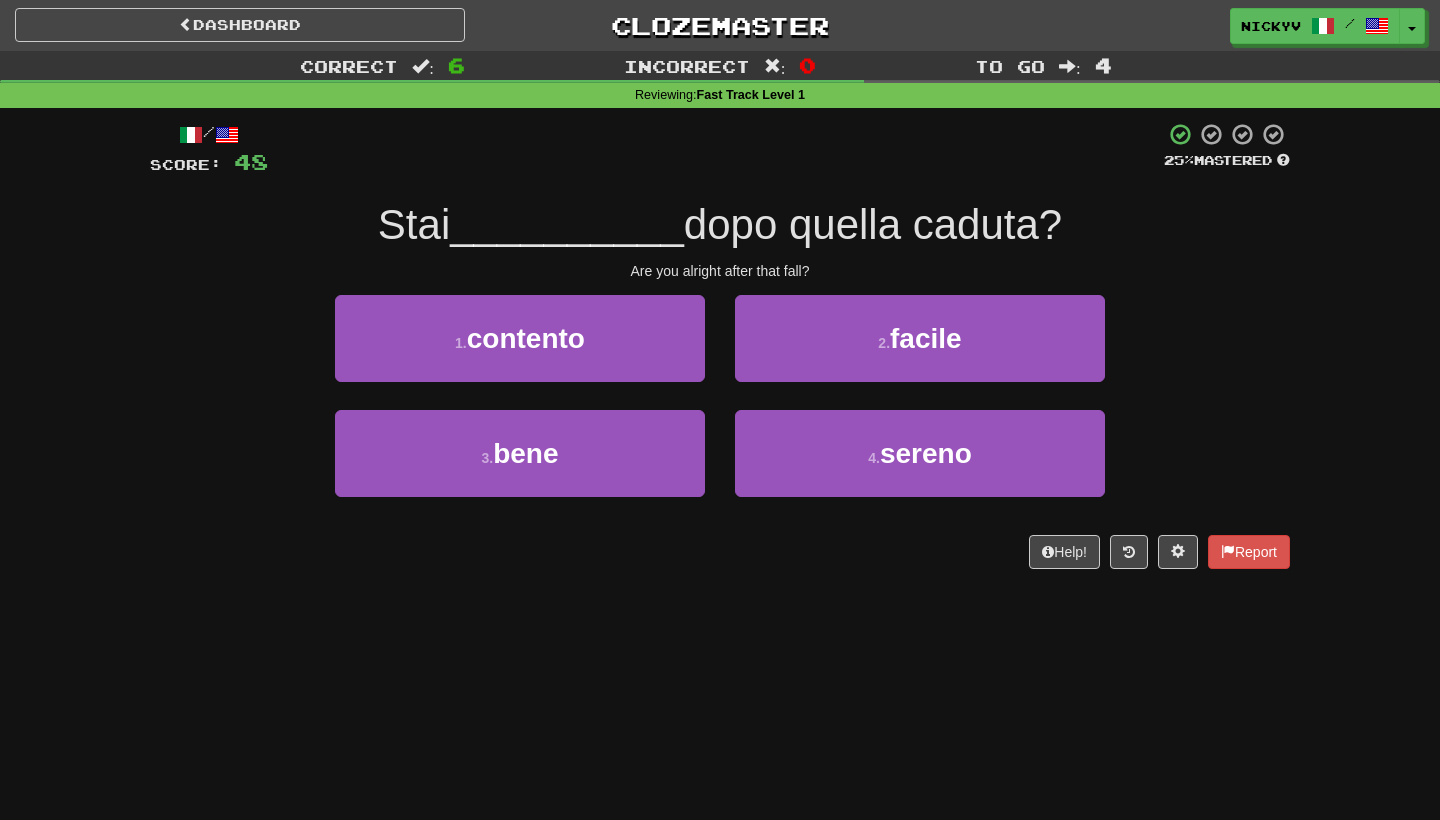 drag, startPoint x: 669, startPoint y: 367, endPoint x: 733, endPoint y: 574, distance: 216.66795 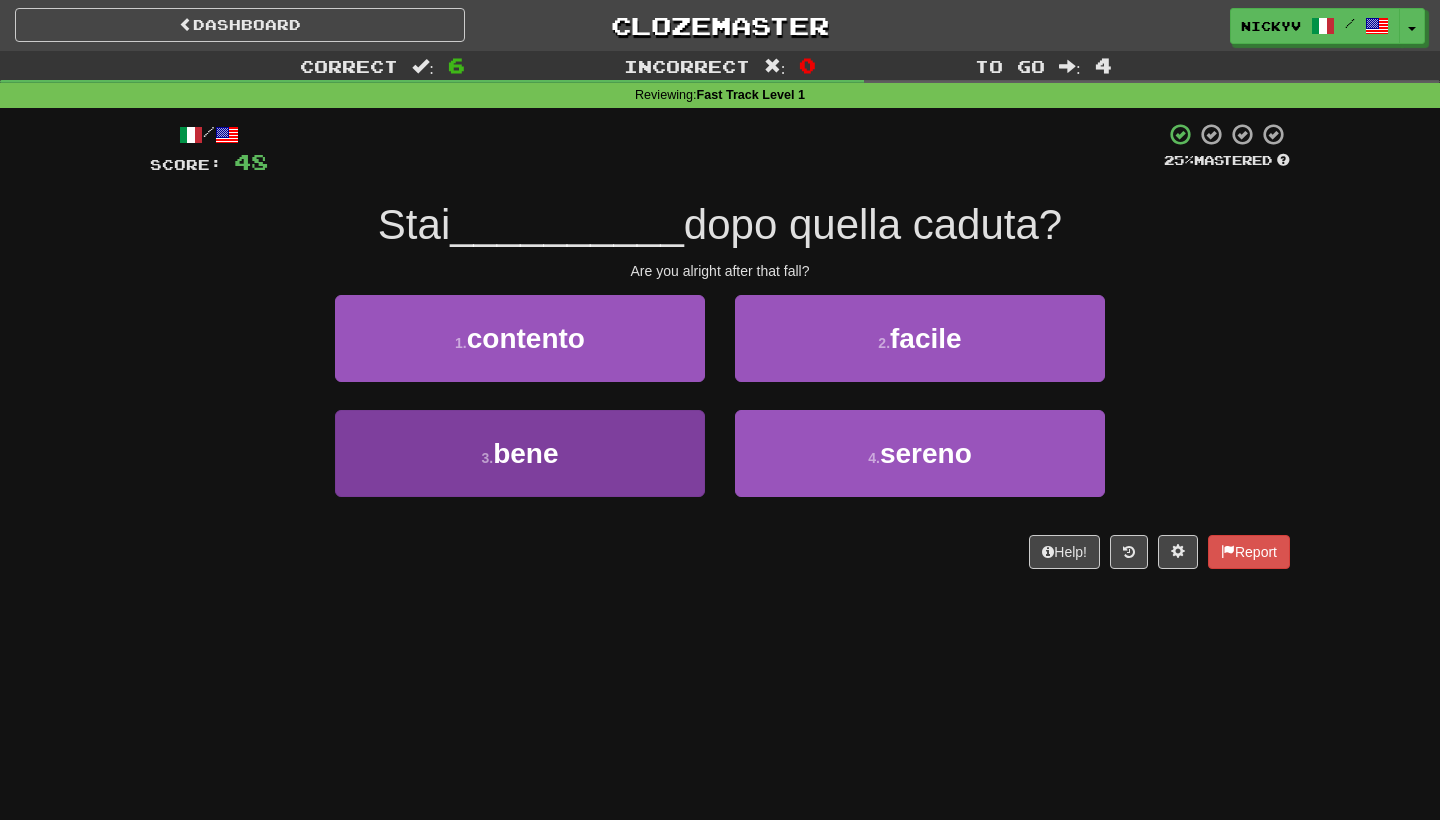 click on "3 .  bene" at bounding box center (520, 453) 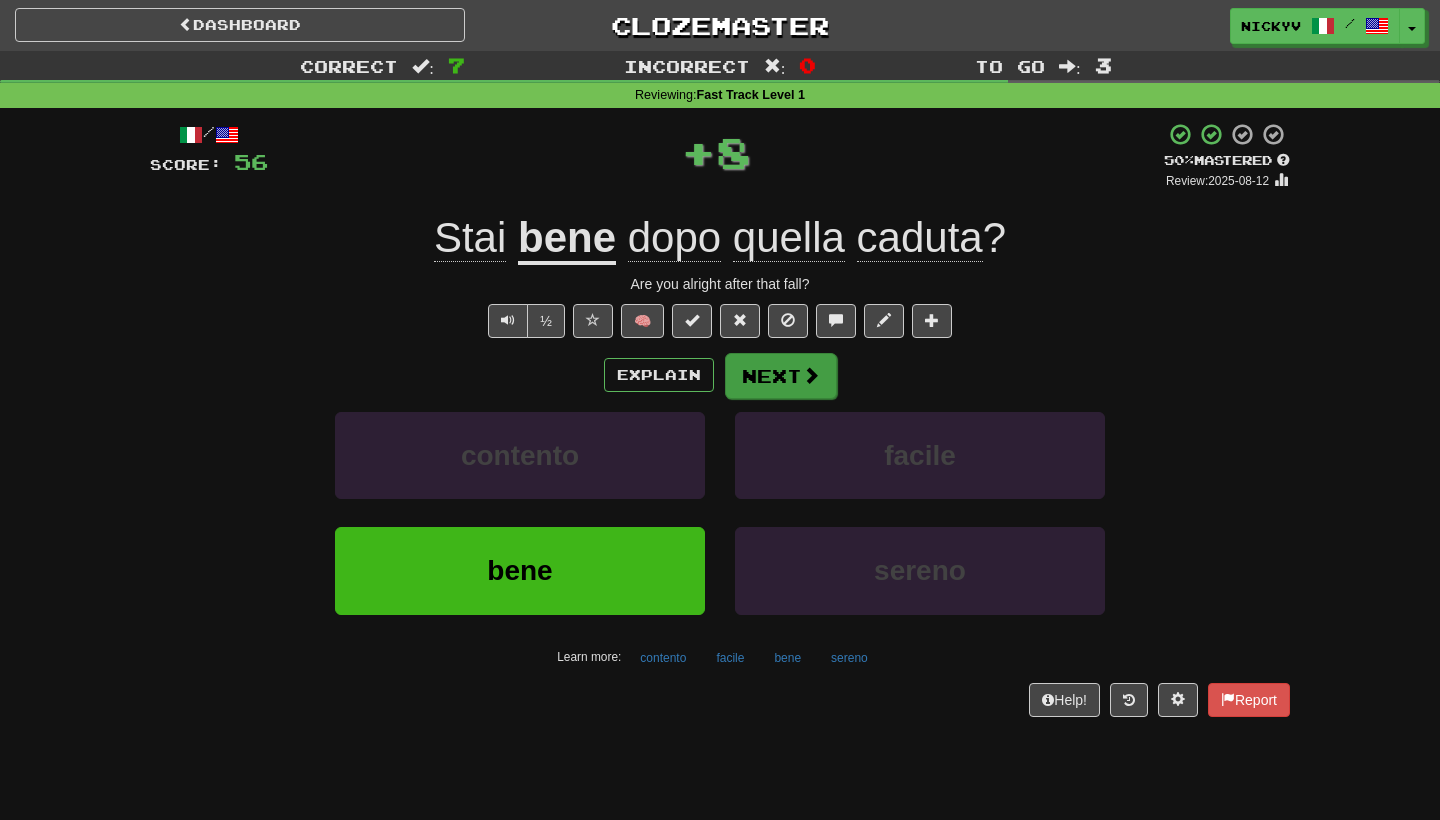click on "Next" at bounding box center (781, 376) 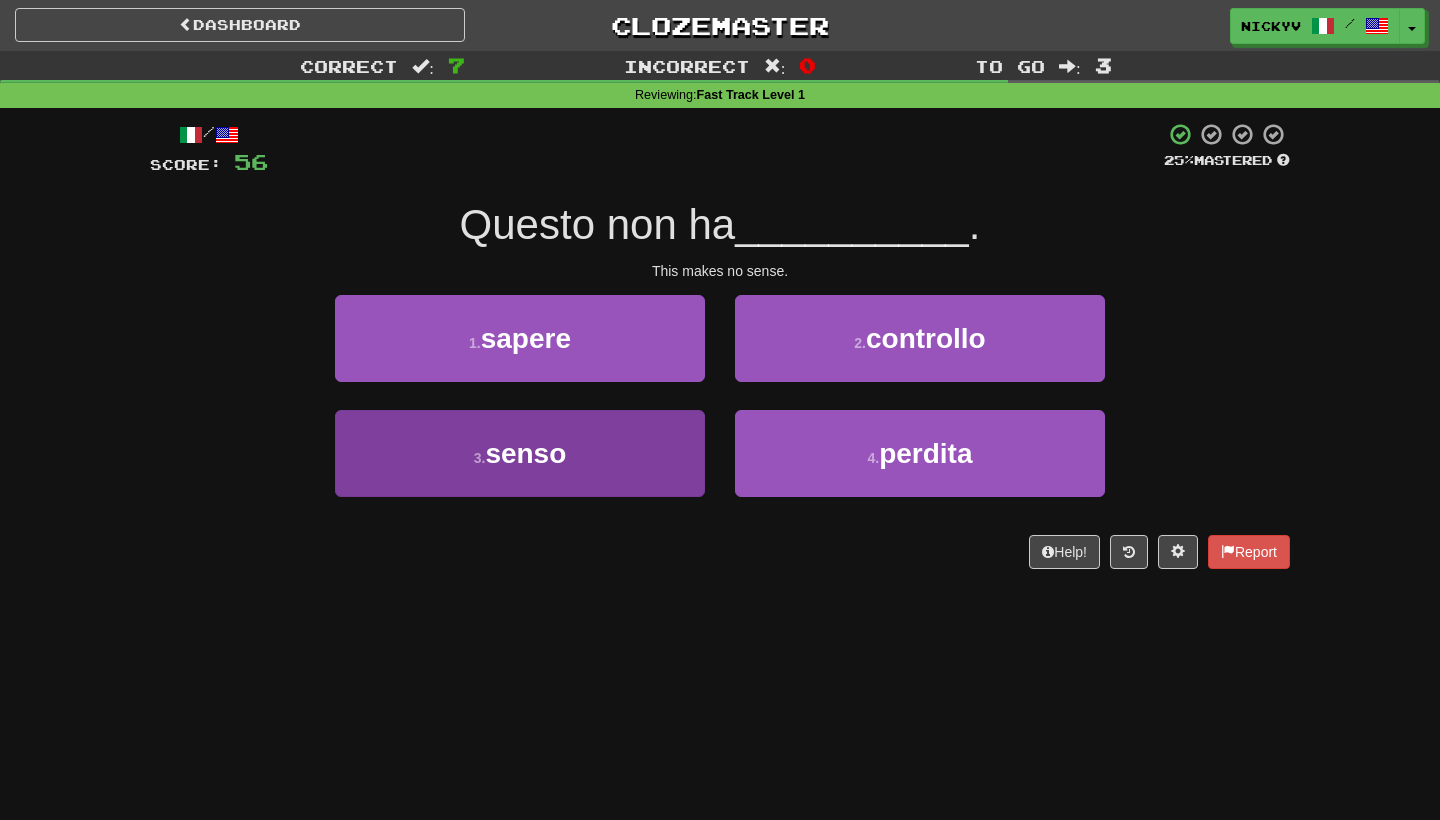 click on "3 .  senso" at bounding box center [520, 453] 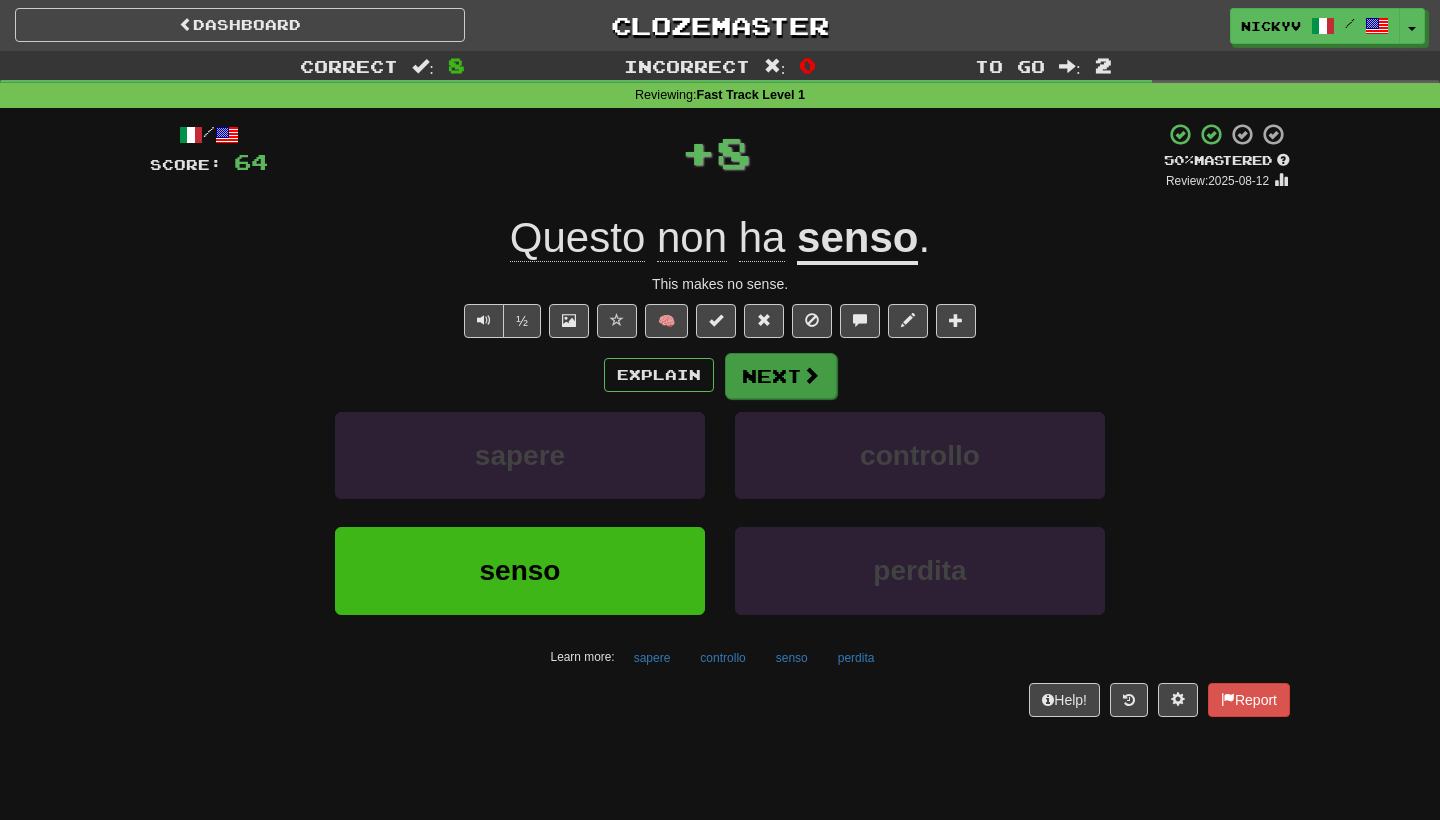 click on "Next" at bounding box center (781, 376) 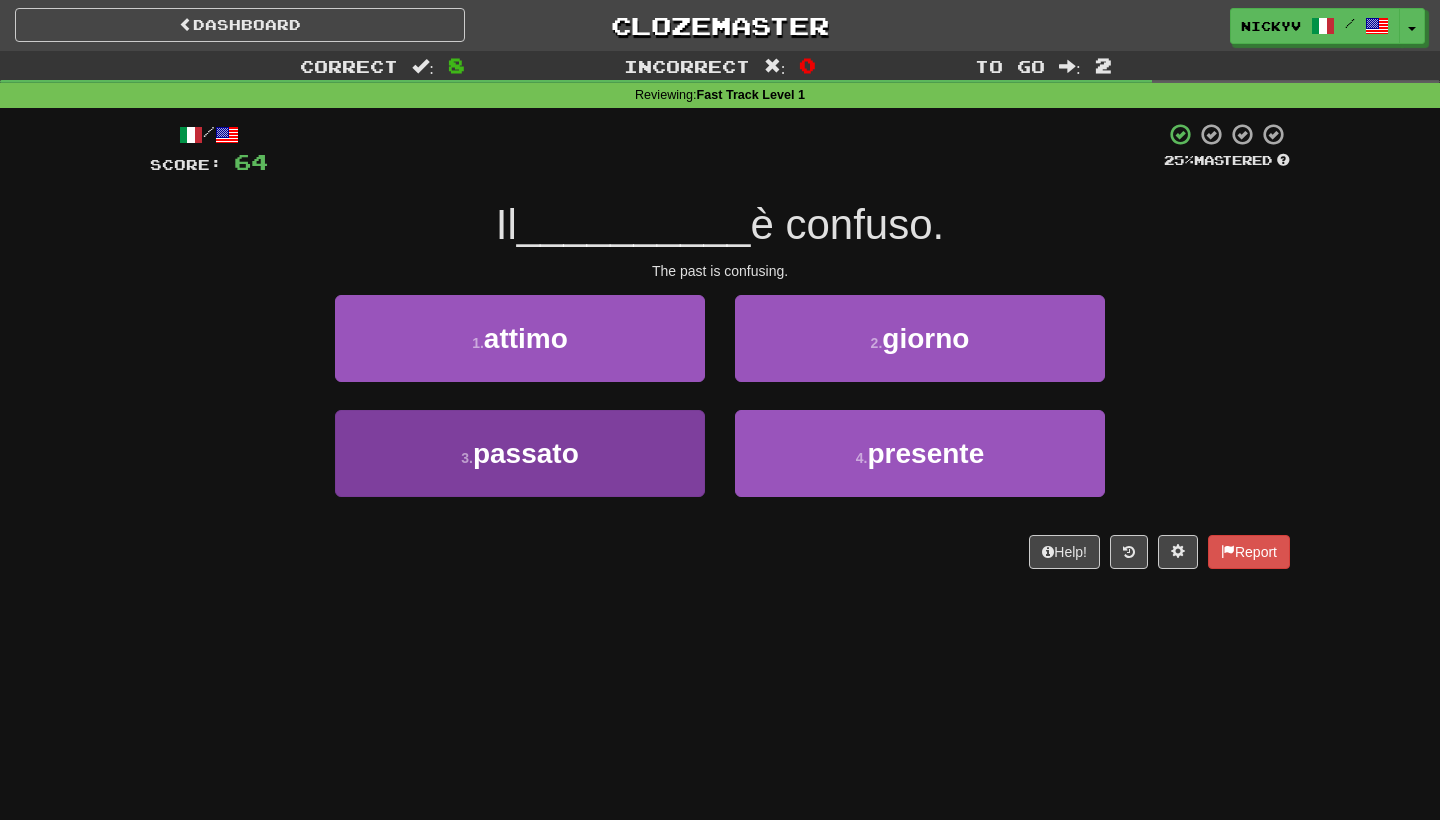 click on "3 .  passato" at bounding box center [520, 453] 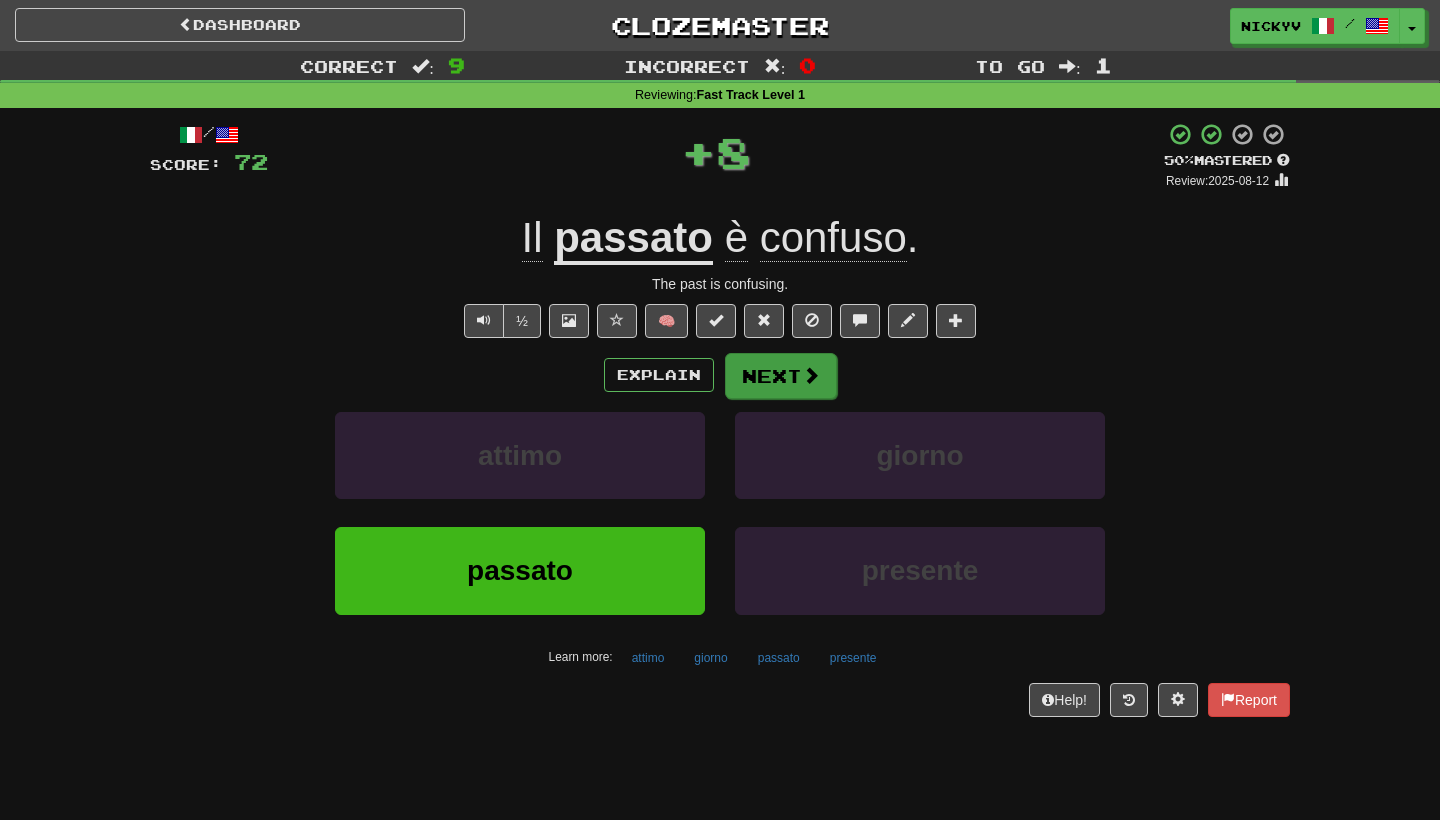 click on "Next" at bounding box center (781, 376) 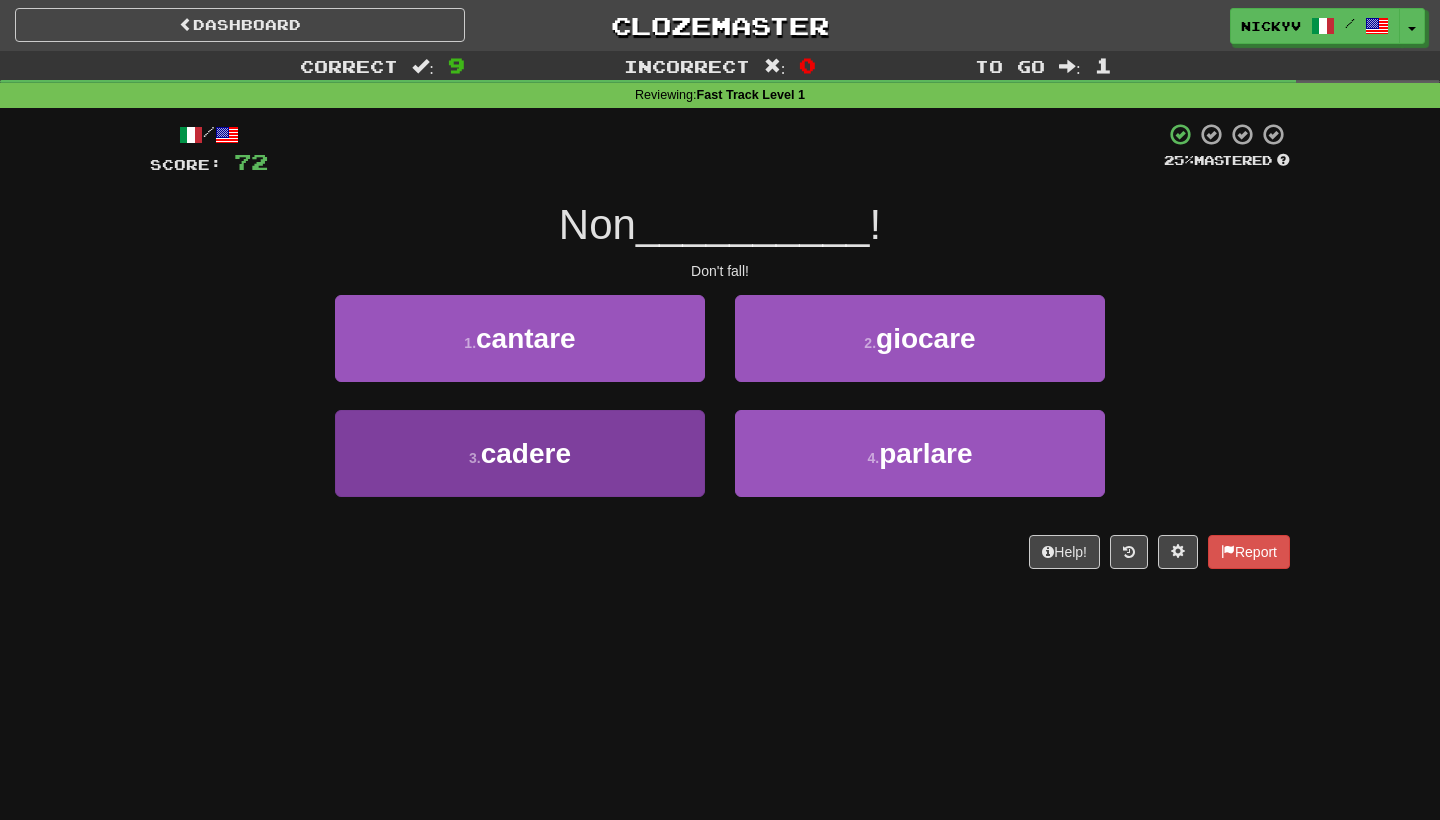 click on "3 .  cadere" at bounding box center (520, 453) 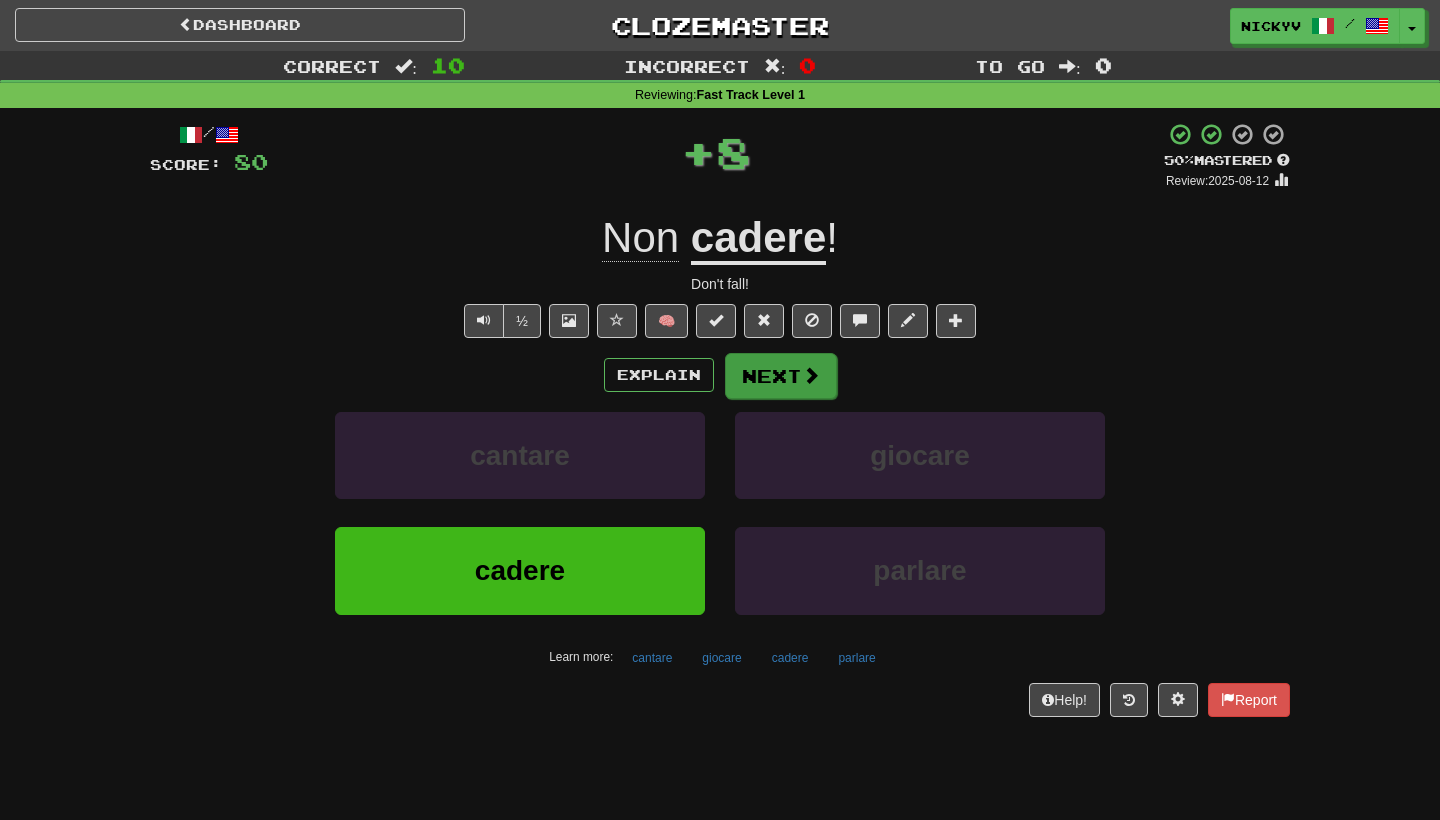 click on "Next" at bounding box center [781, 376] 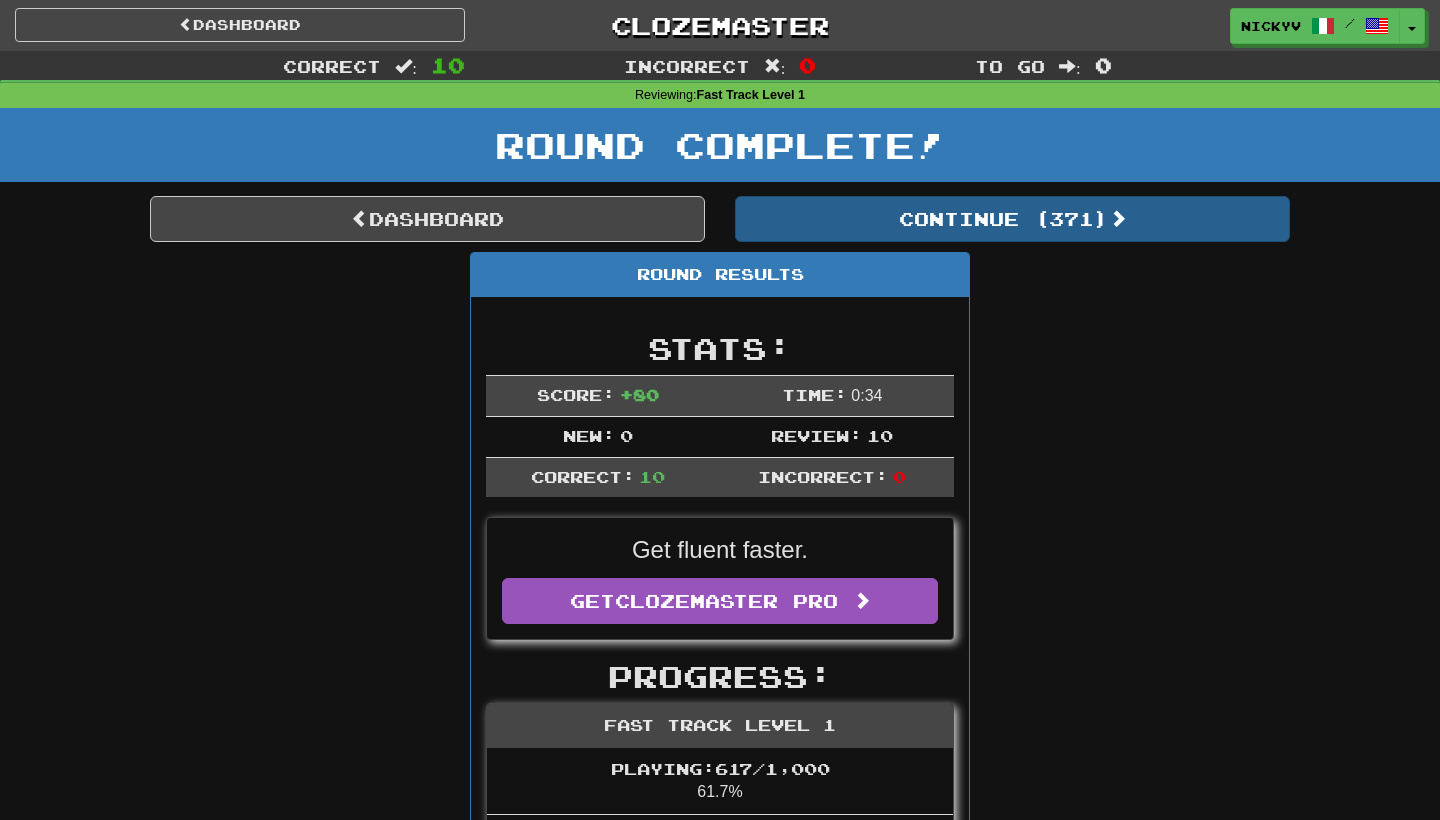 click on "Continue ( 371 )" at bounding box center [1012, 219] 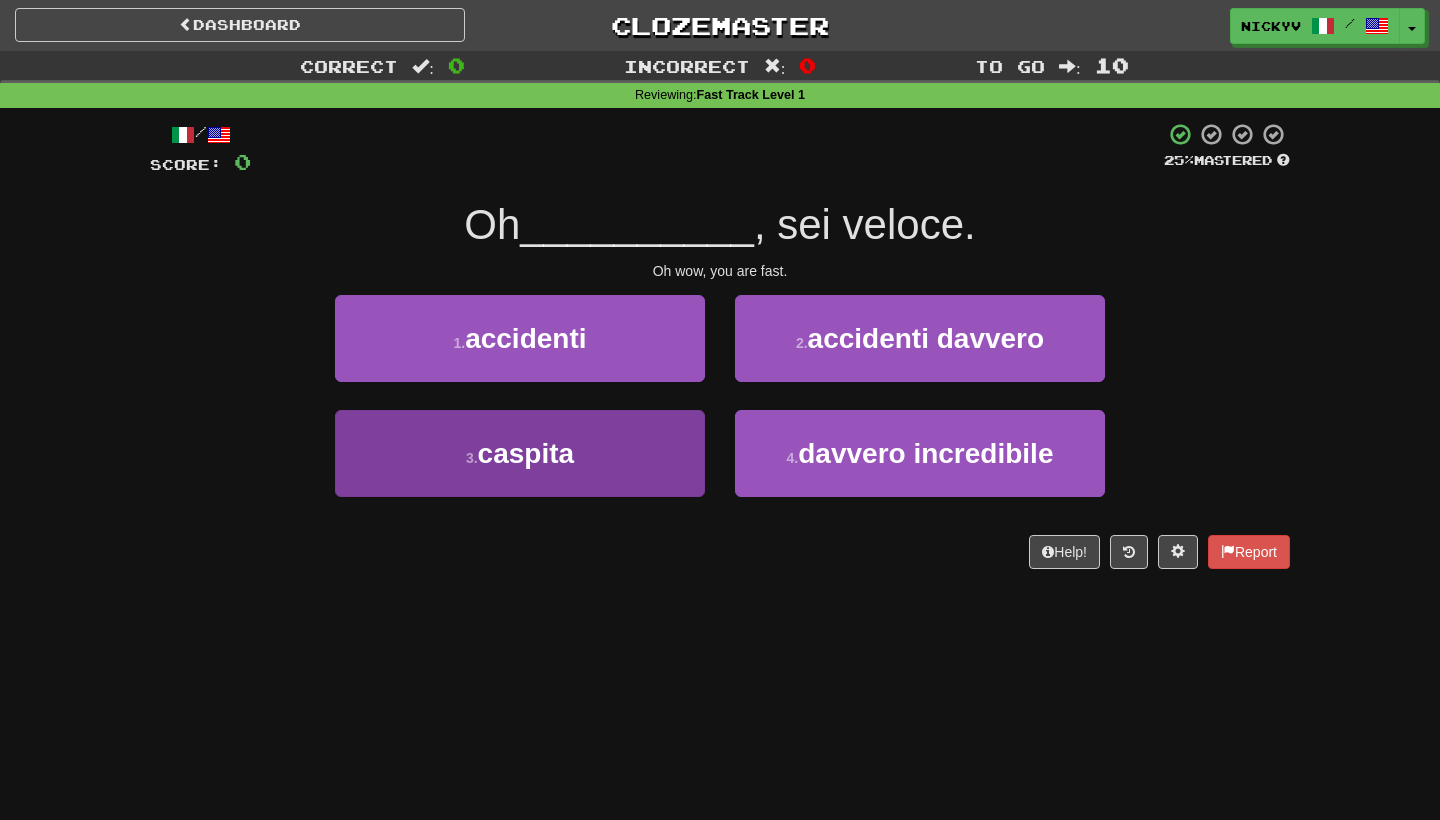 click on "3 .  caspita" at bounding box center (520, 453) 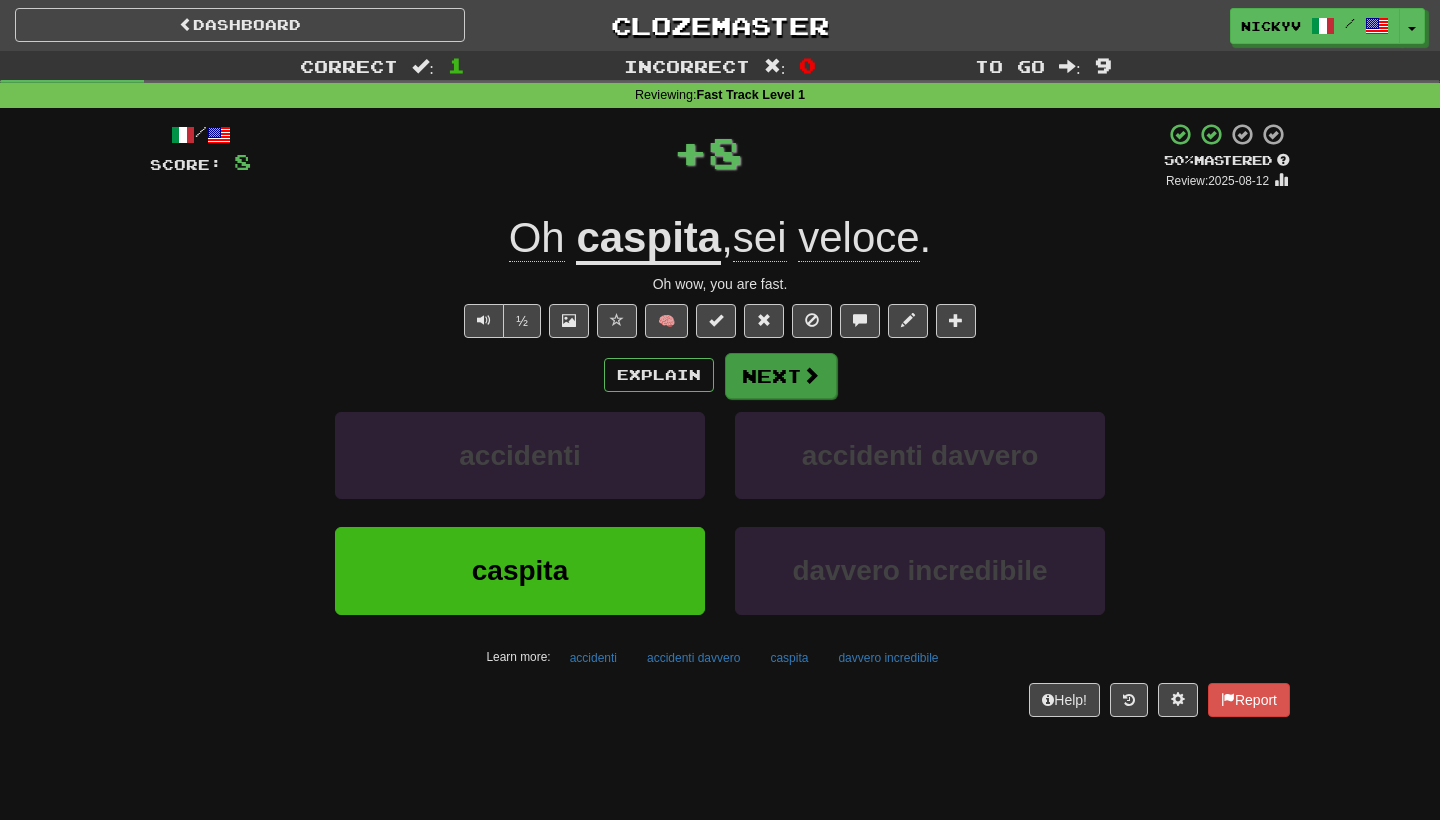 click on "Next" at bounding box center (781, 376) 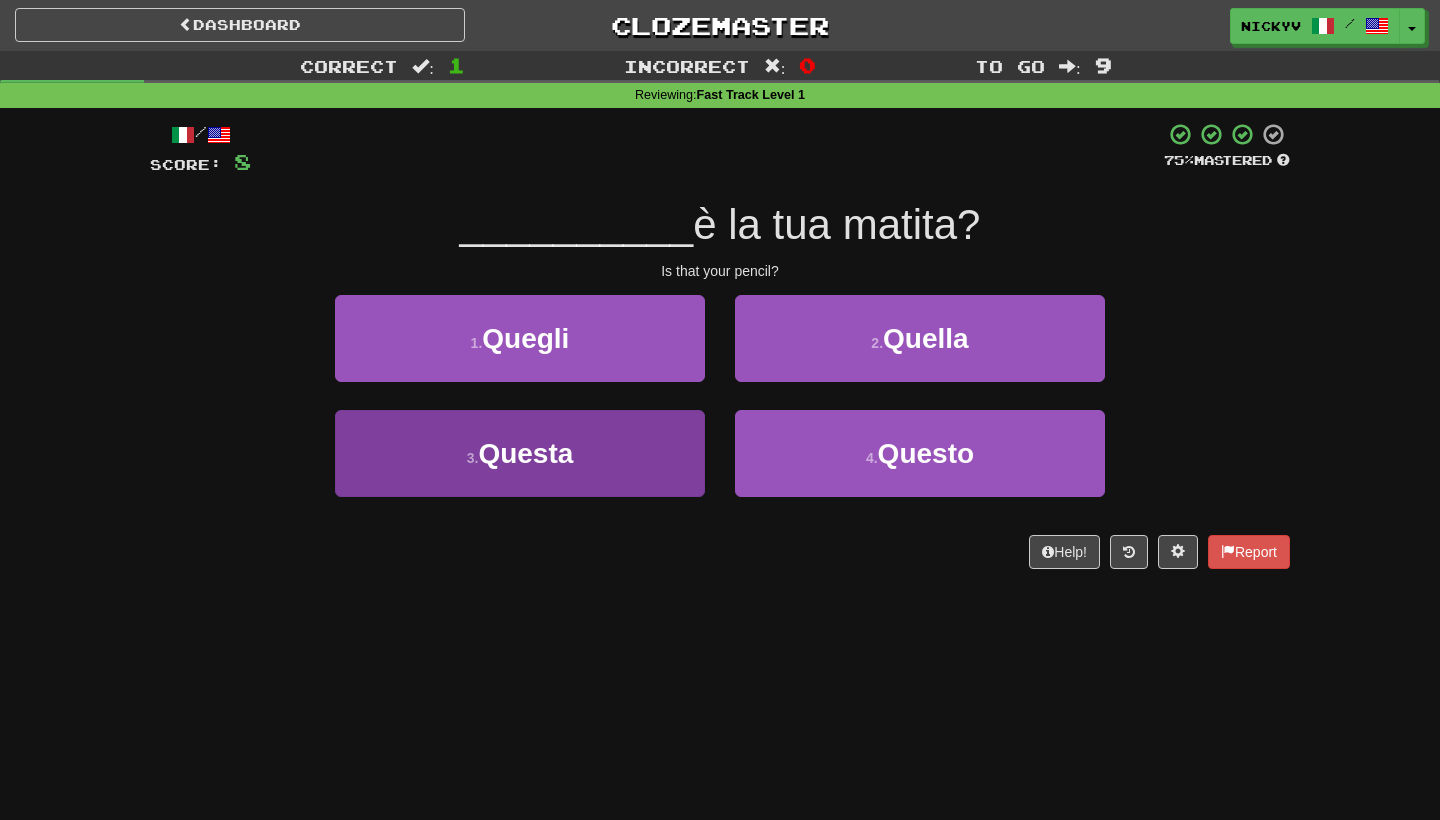 click on "3 .  Questa" at bounding box center (520, 453) 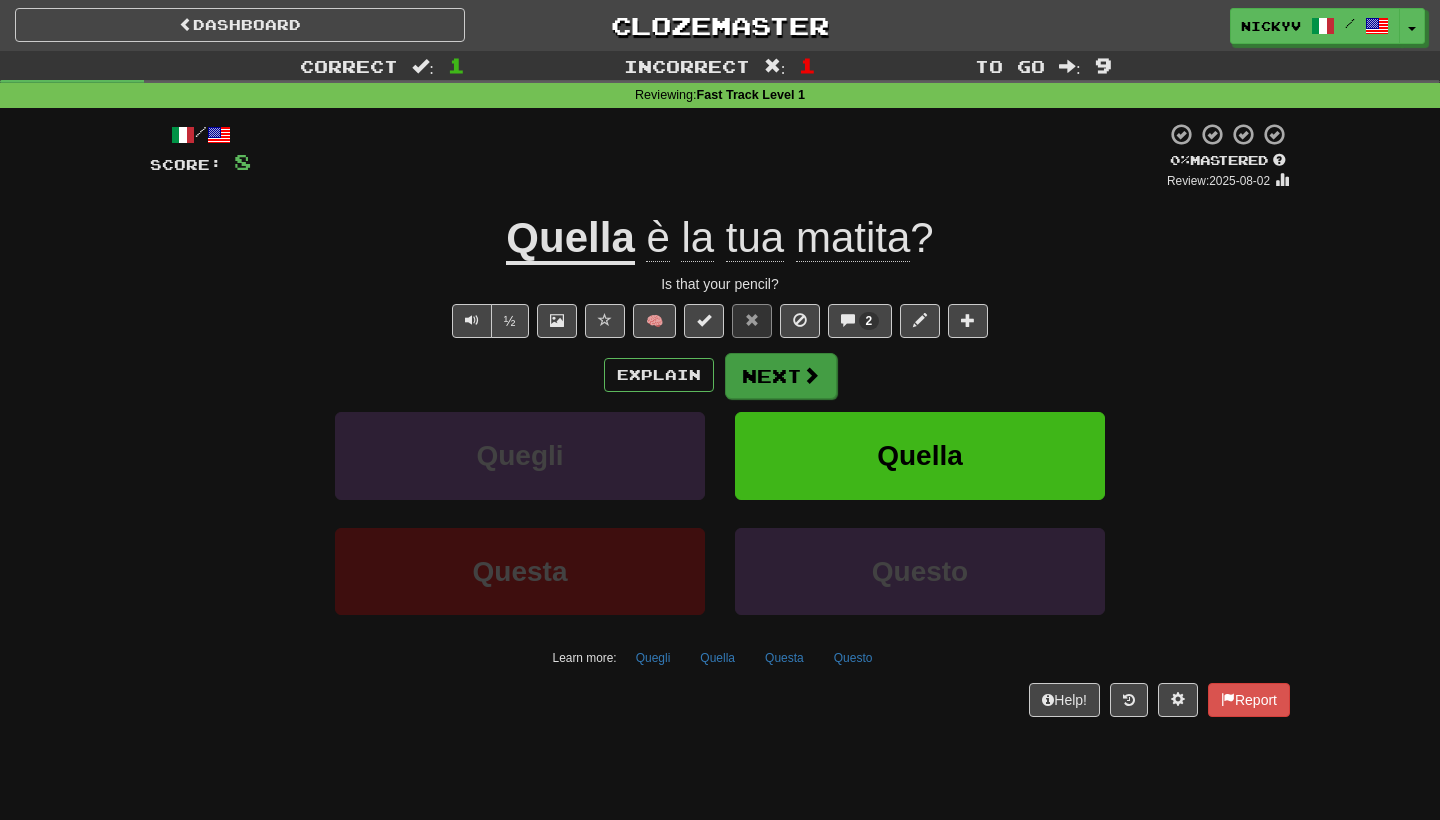 click on "Next" at bounding box center (781, 376) 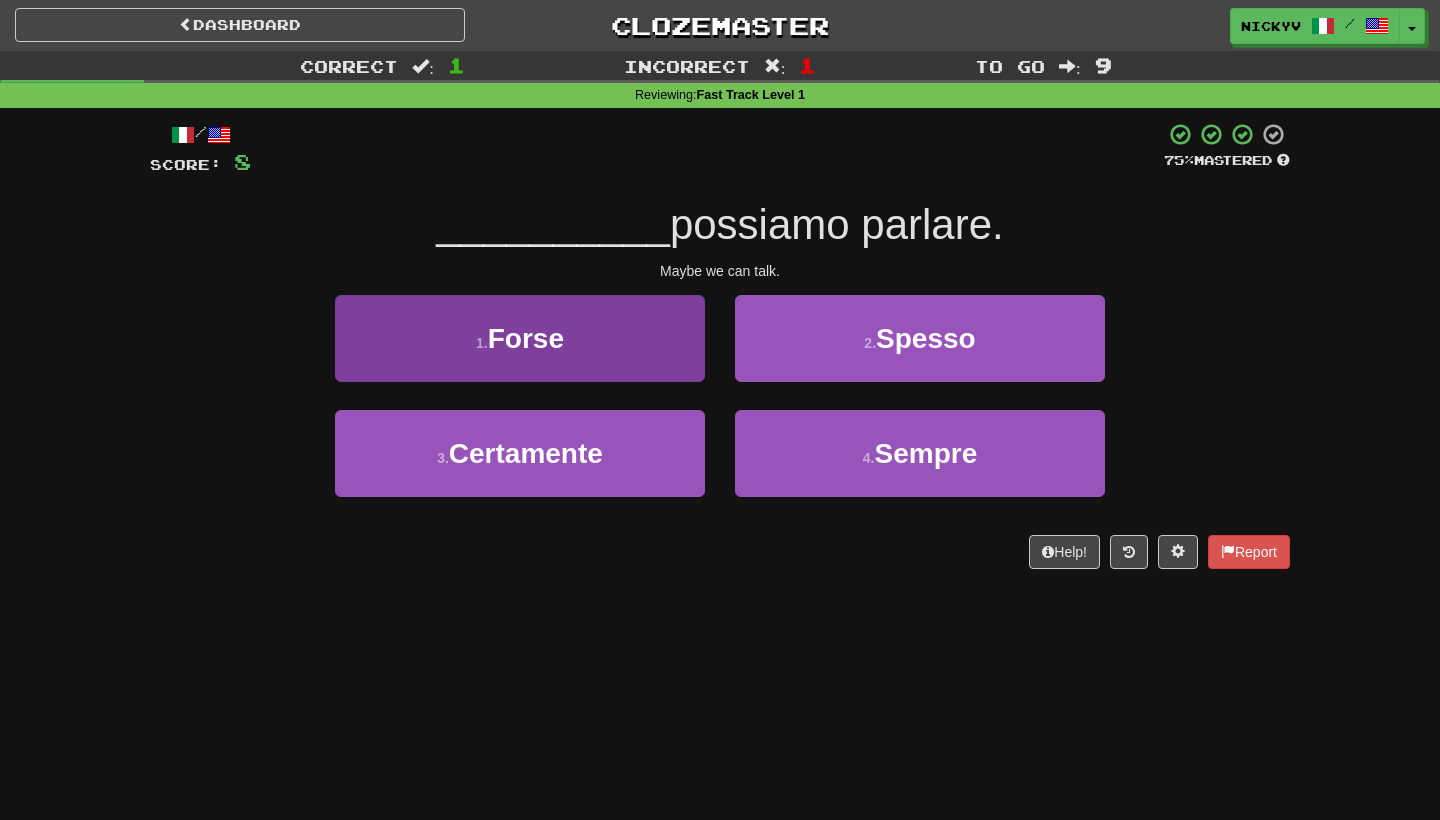 click on "1 .  Forse" at bounding box center (520, 338) 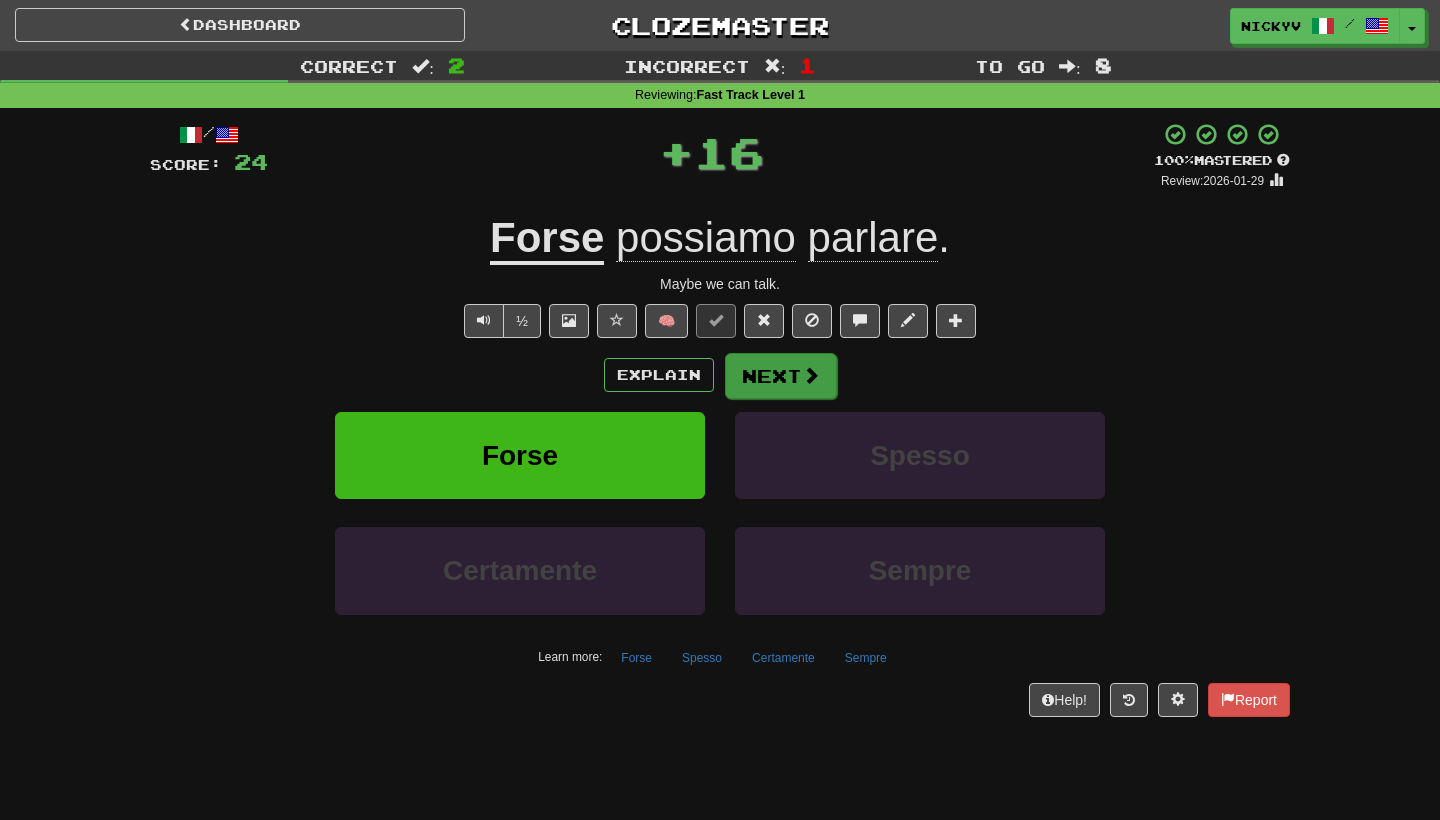 click on "Next" at bounding box center (781, 376) 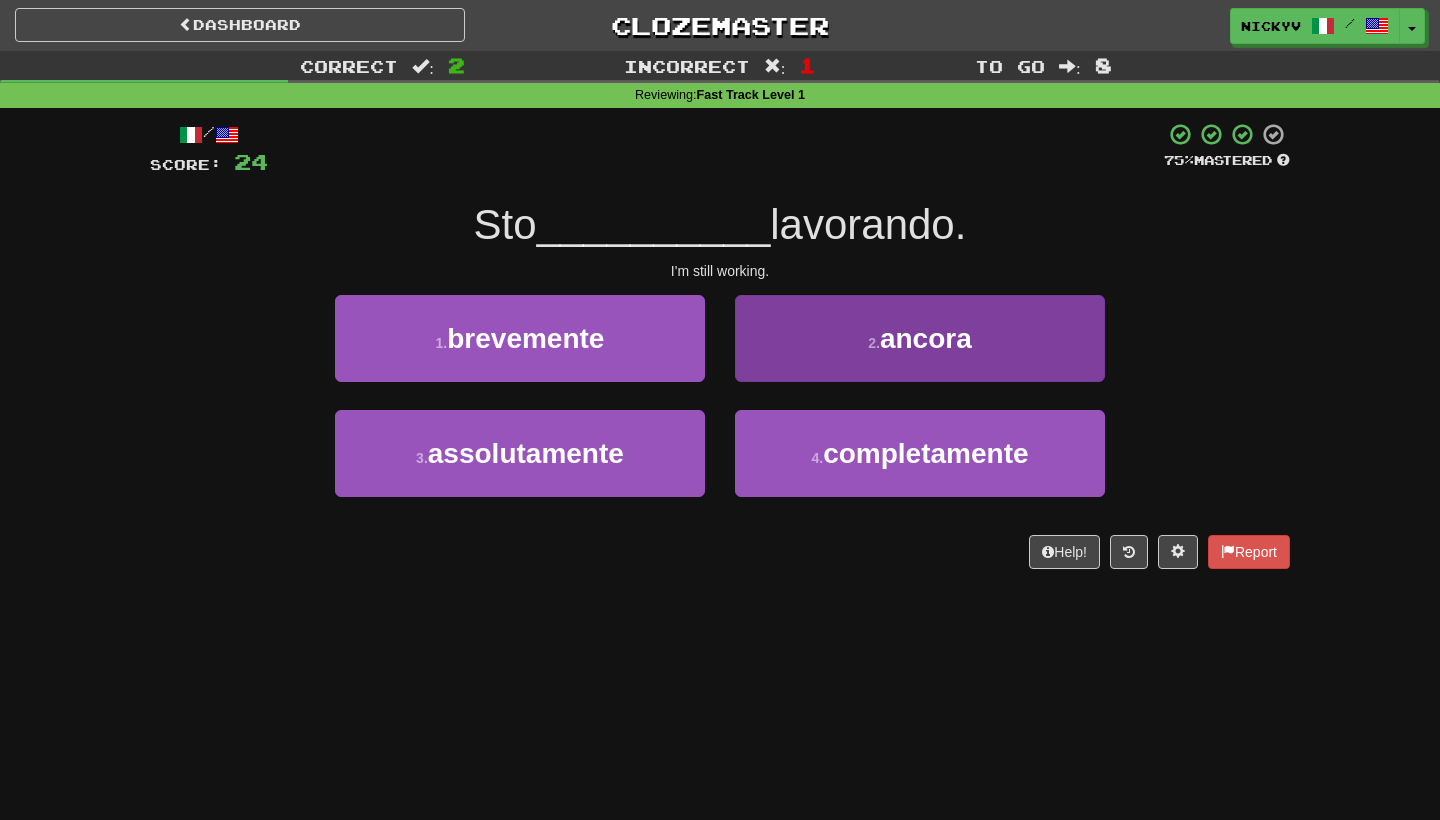 click on "2 .  ancora" at bounding box center (920, 338) 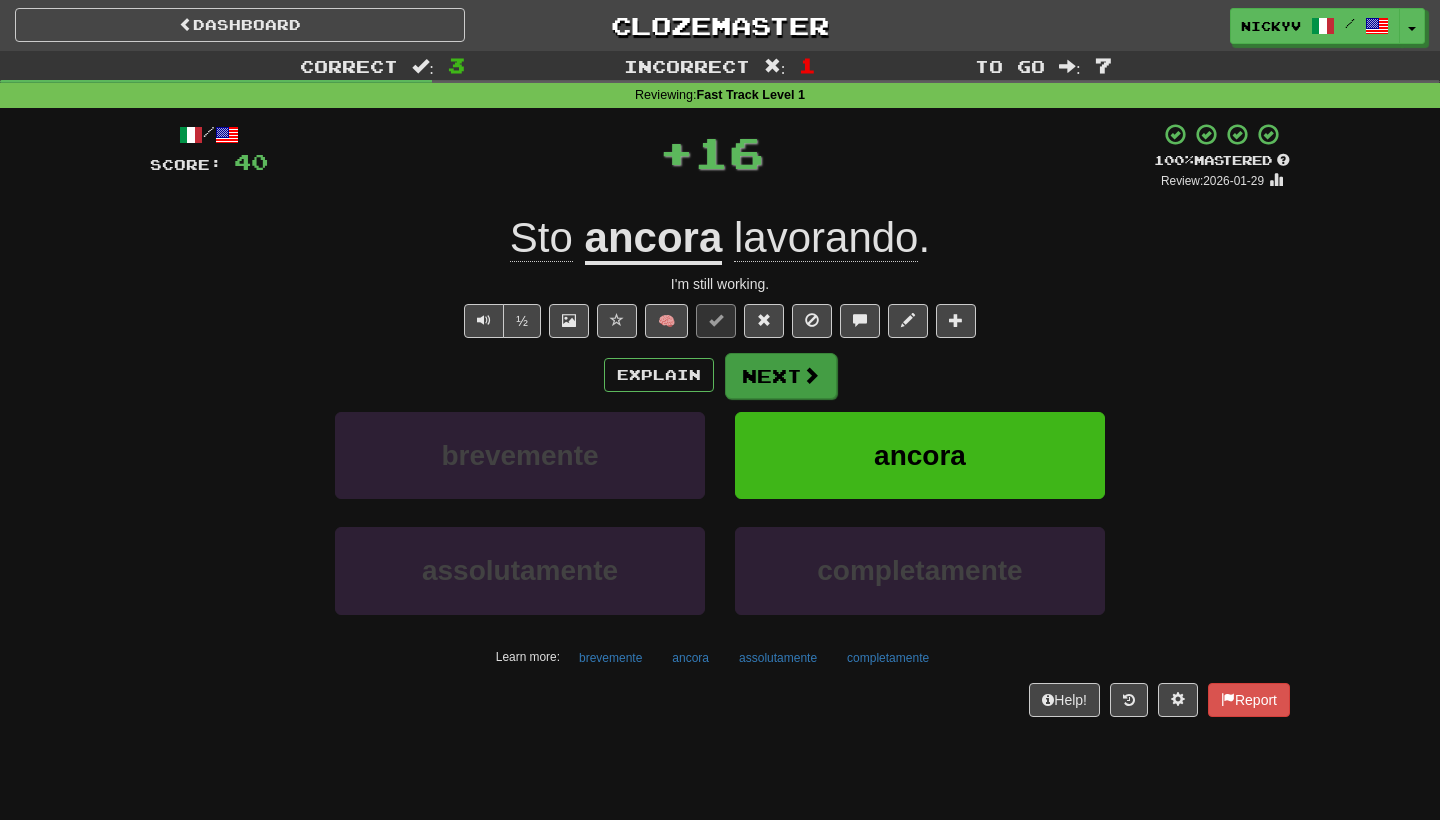 click on "Next" at bounding box center [781, 376] 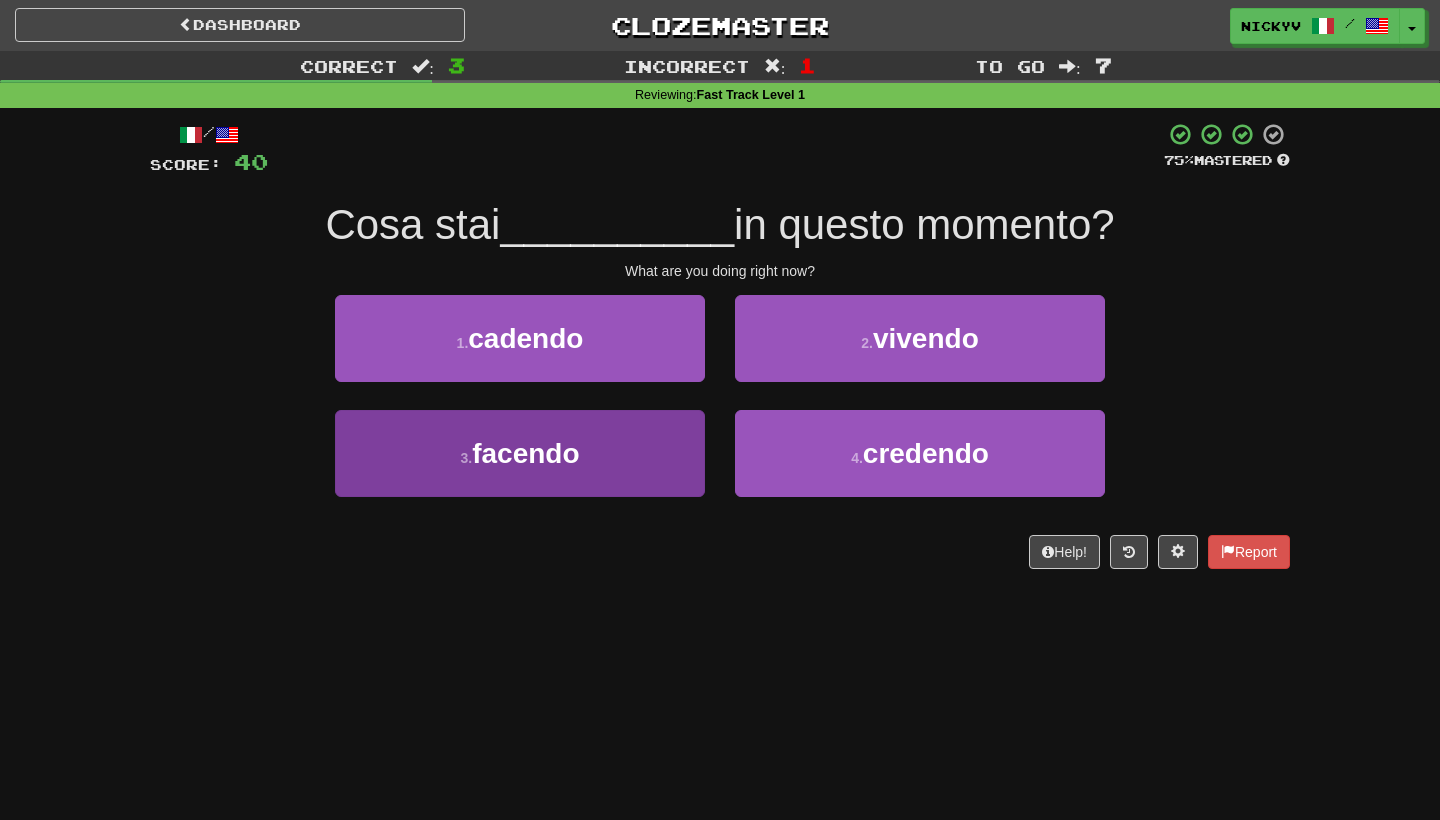 click on "3 .  facendo" at bounding box center (520, 453) 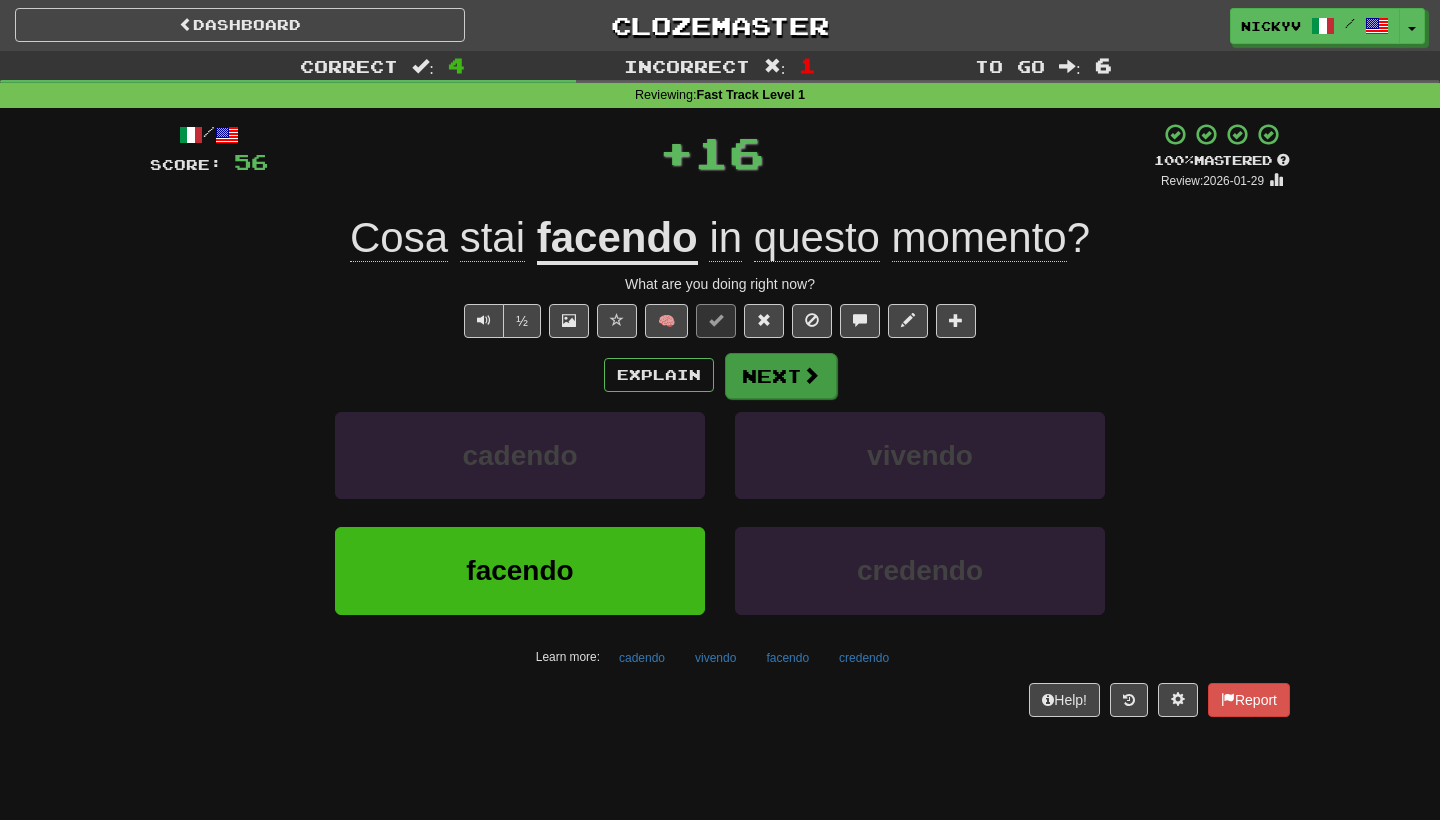 click on "Next" at bounding box center (781, 376) 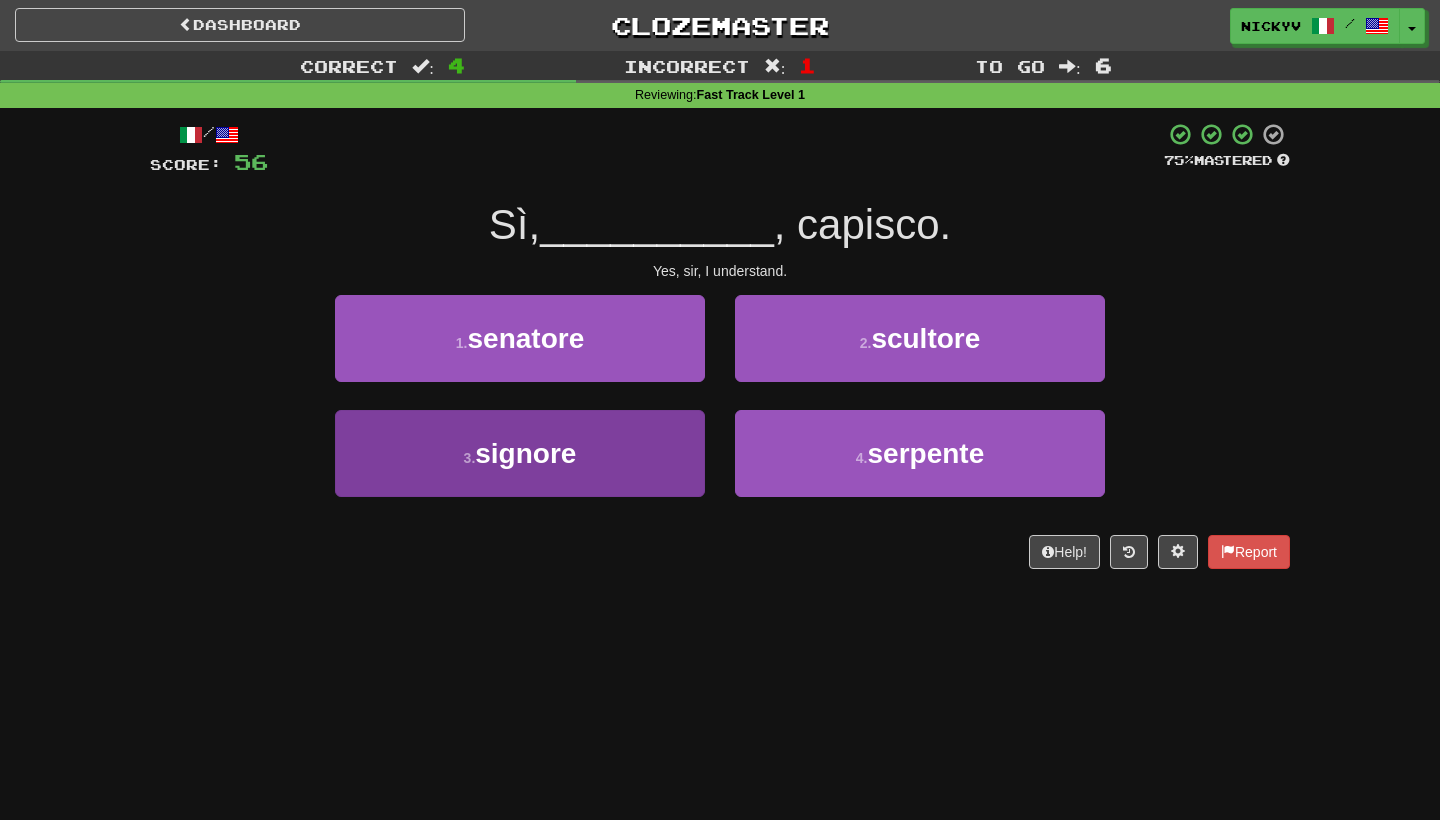 click on "3 .  signore" at bounding box center (520, 453) 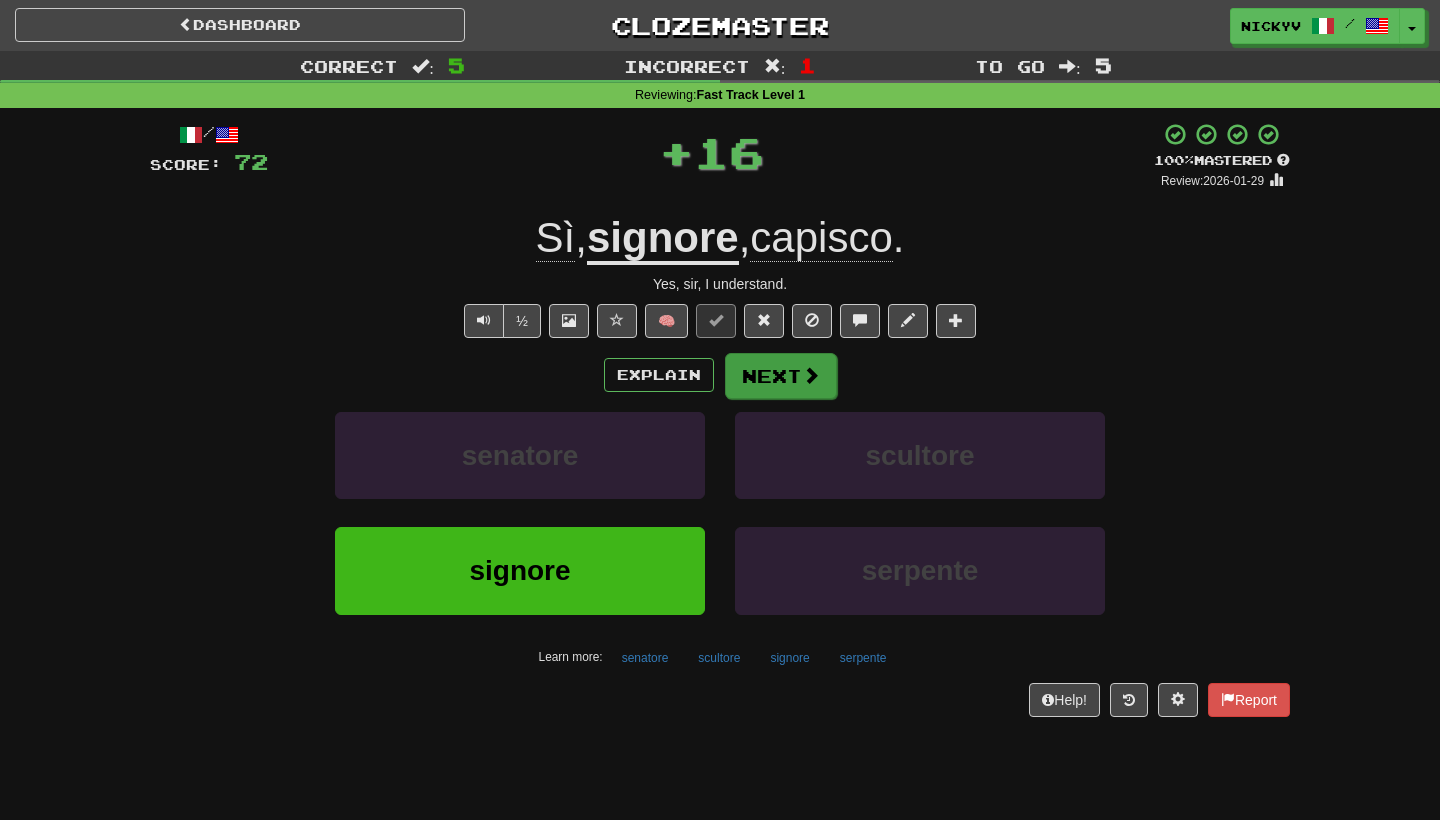 click on "Next" at bounding box center [781, 376] 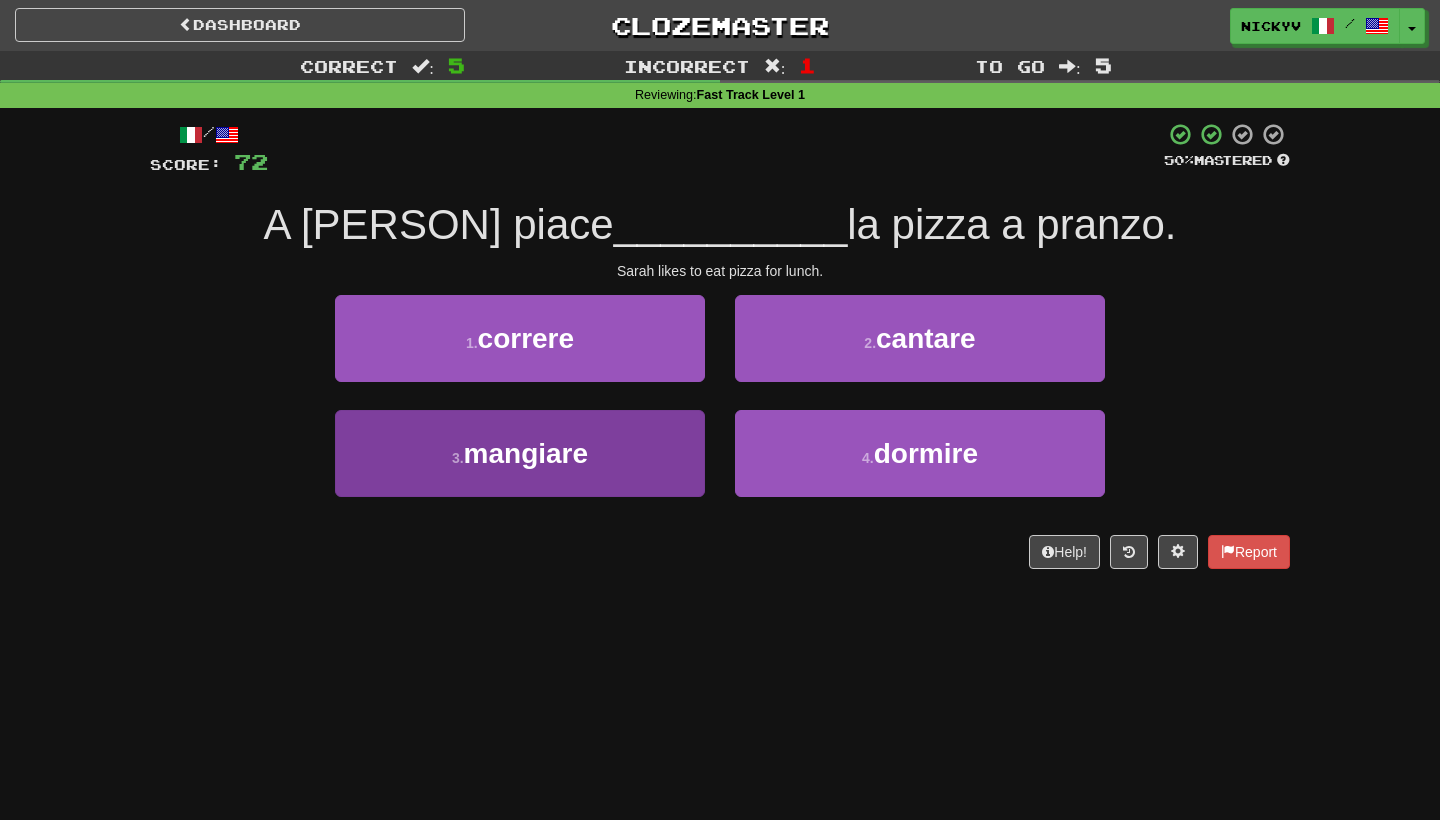 click on "3 .  mangiare" at bounding box center [520, 453] 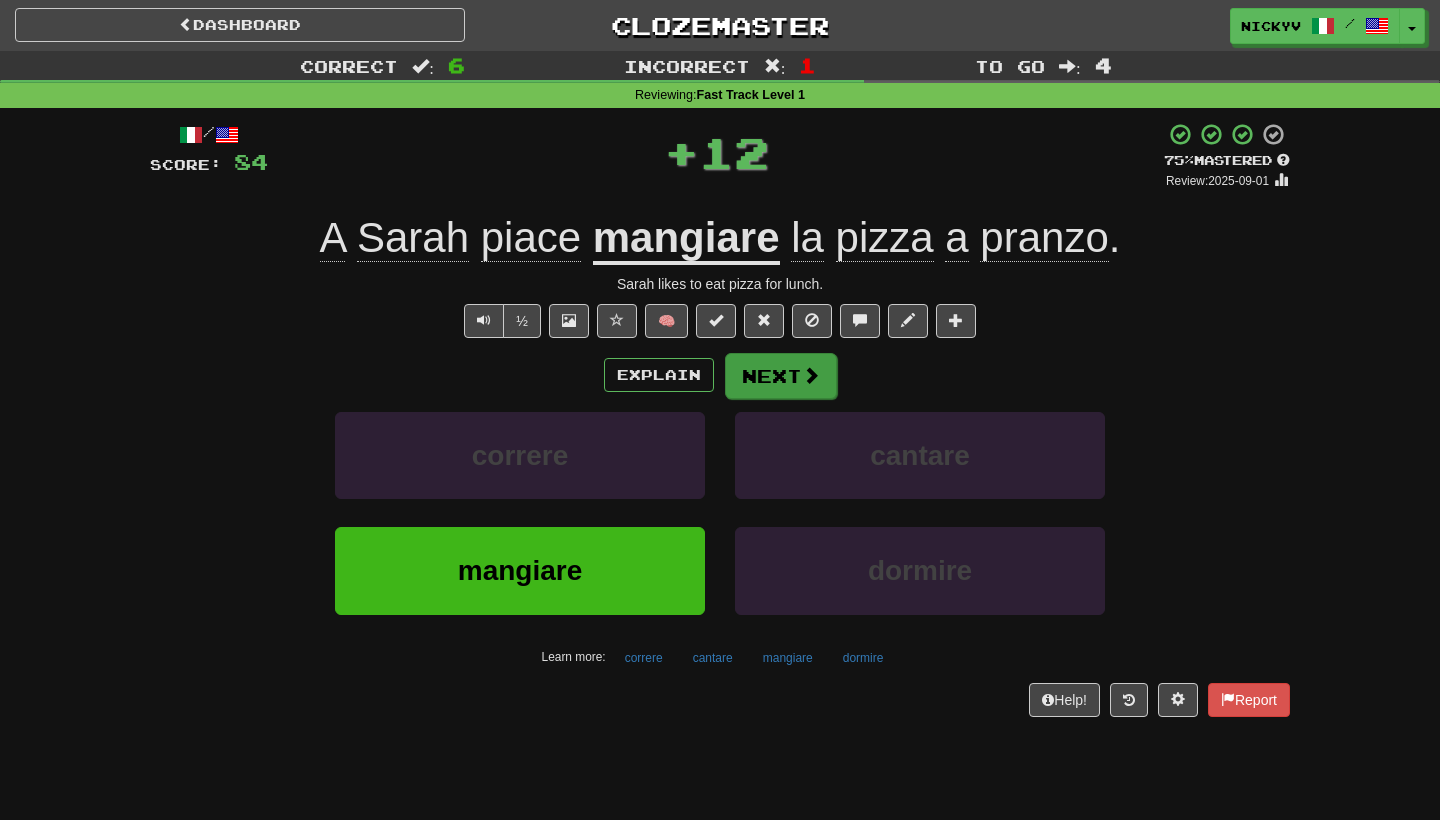 click on "Next" at bounding box center [781, 376] 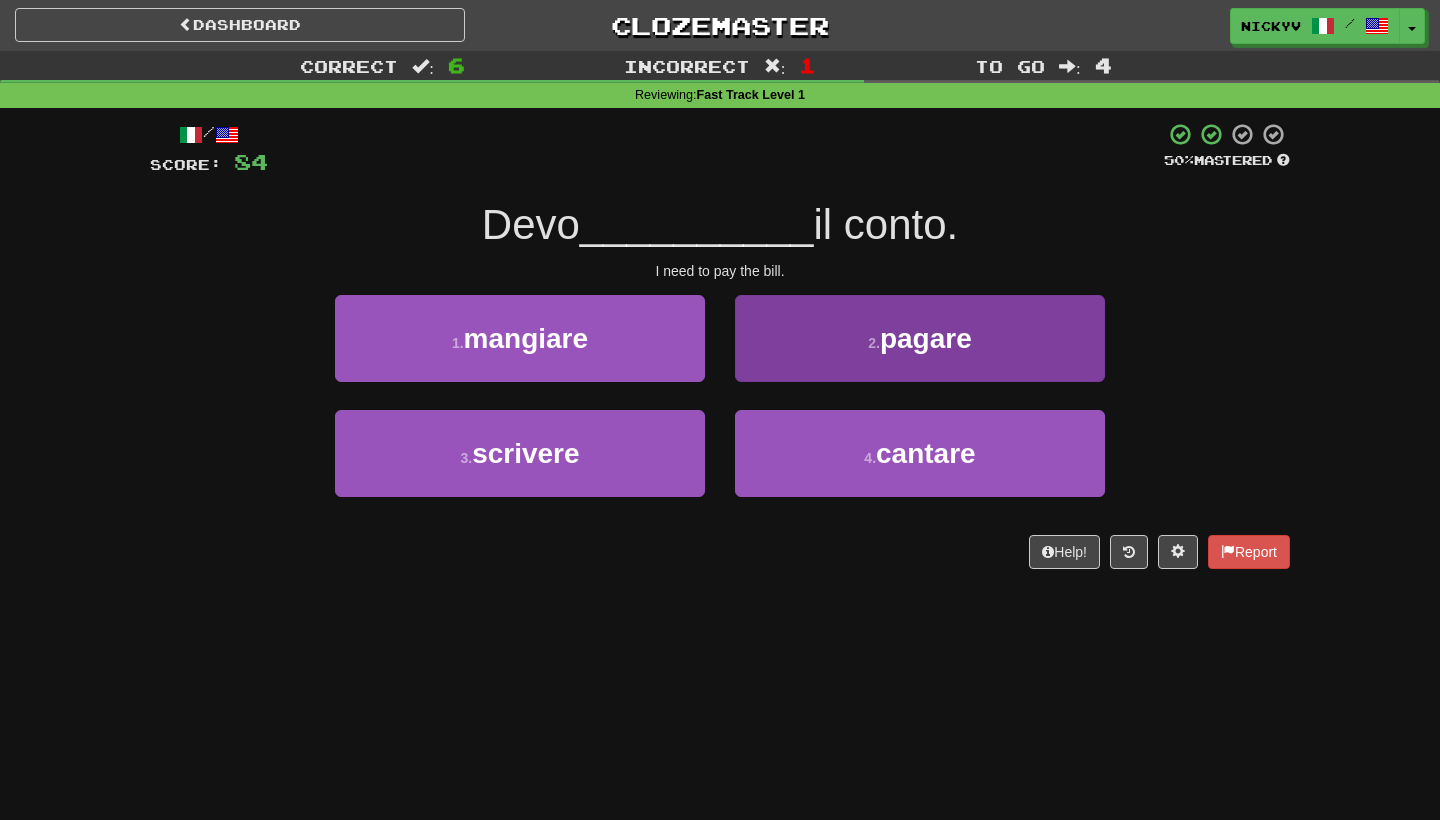 click on "2 .  pagare" at bounding box center [920, 338] 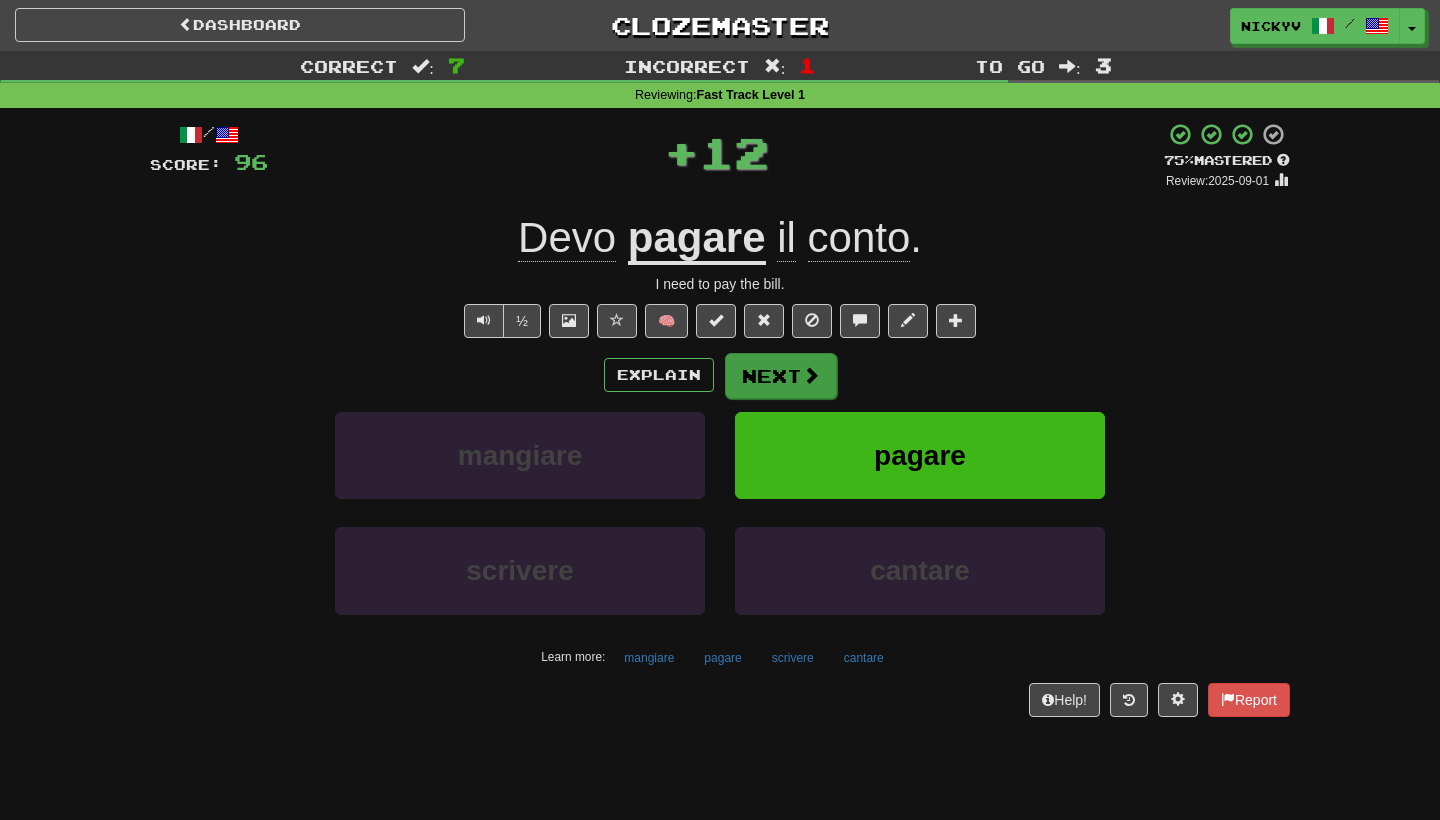 click on "Next" at bounding box center (781, 376) 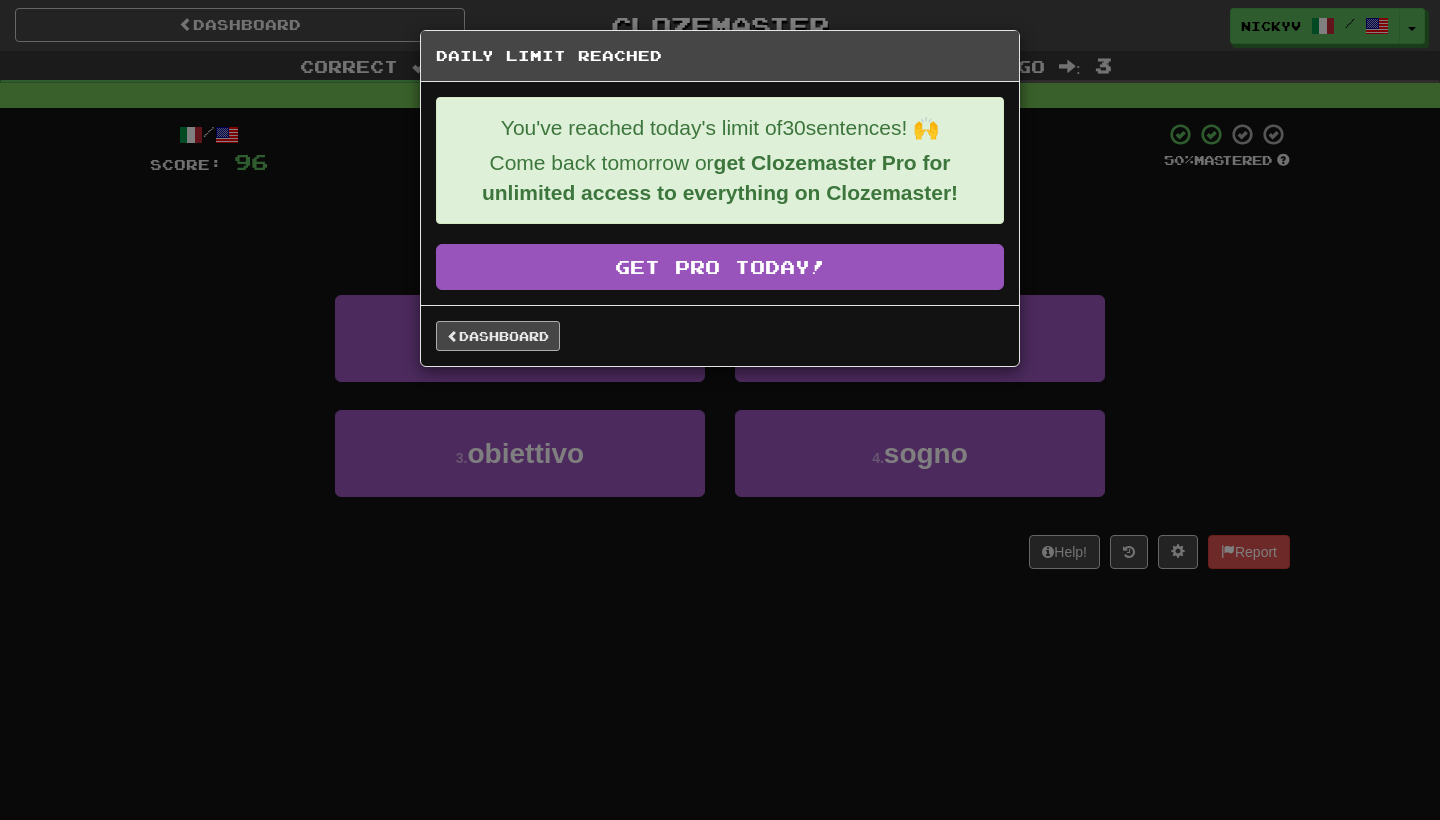 click on "Dashboard" at bounding box center [498, 336] 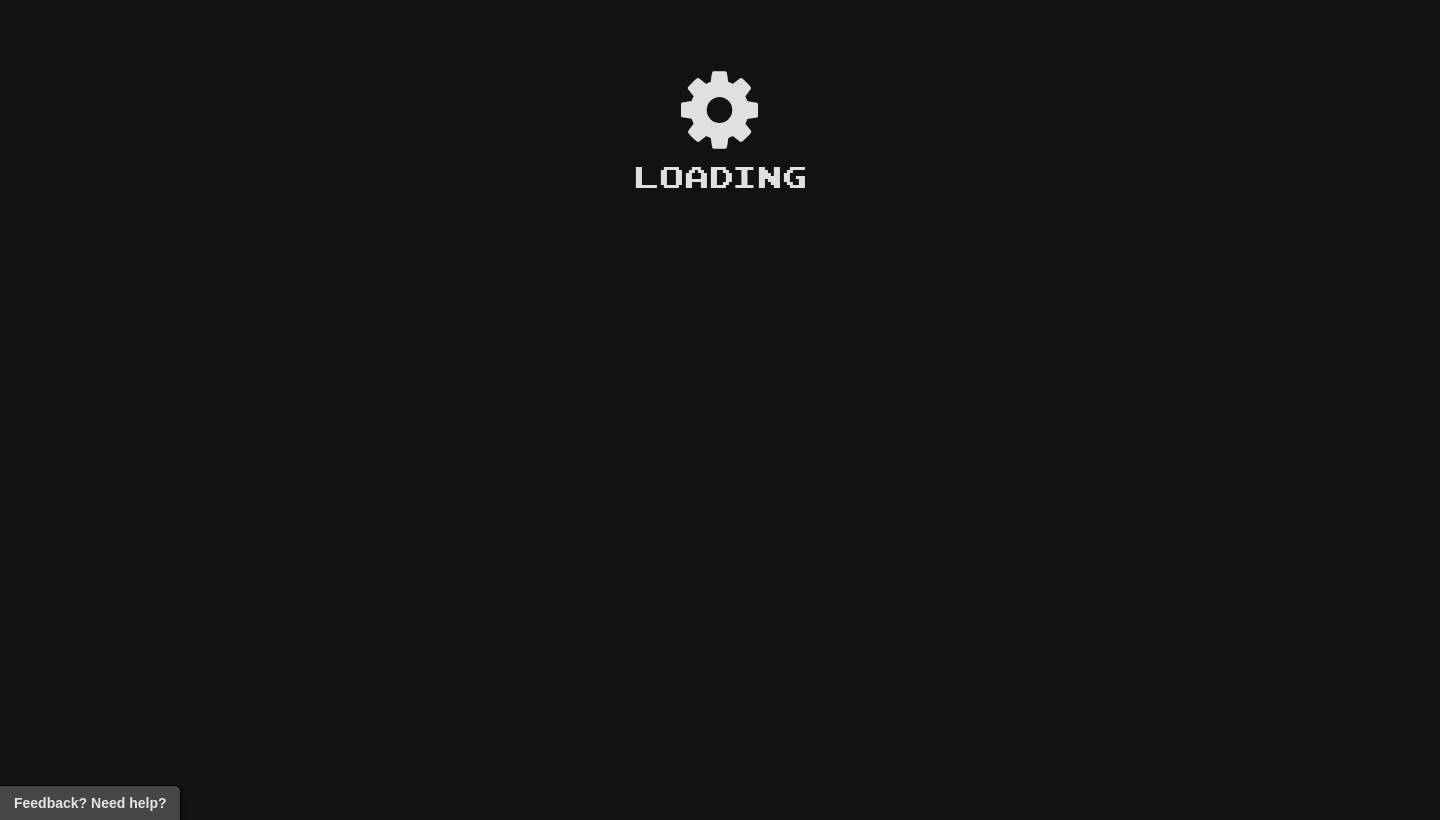 scroll, scrollTop: 0, scrollLeft: 0, axis: both 